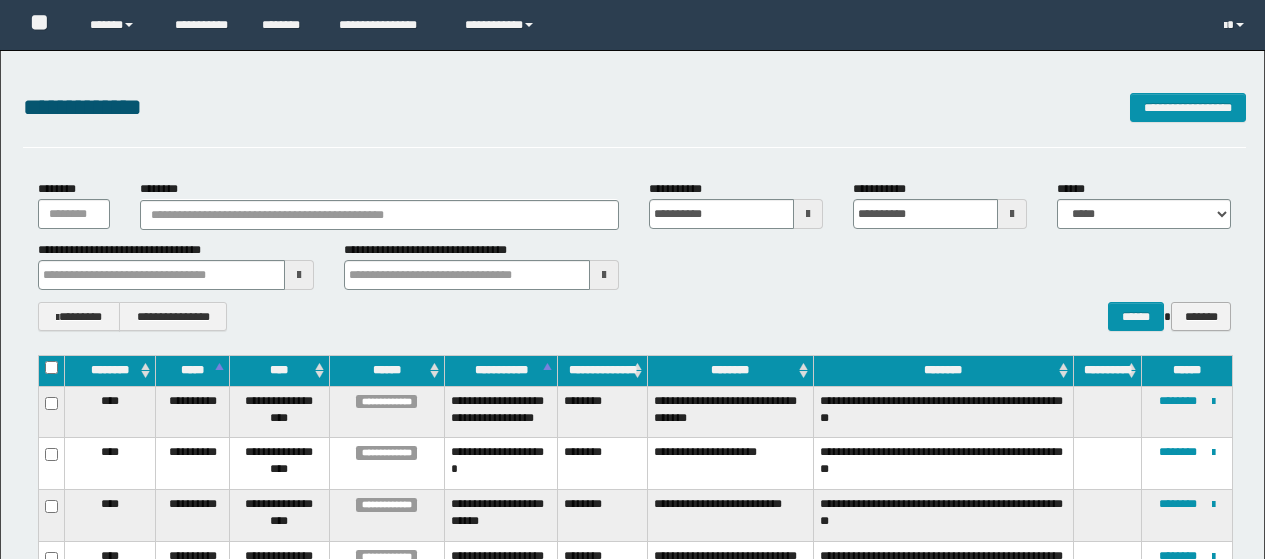 scroll, scrollTop: 0, scrollLeft: 0, axis: both 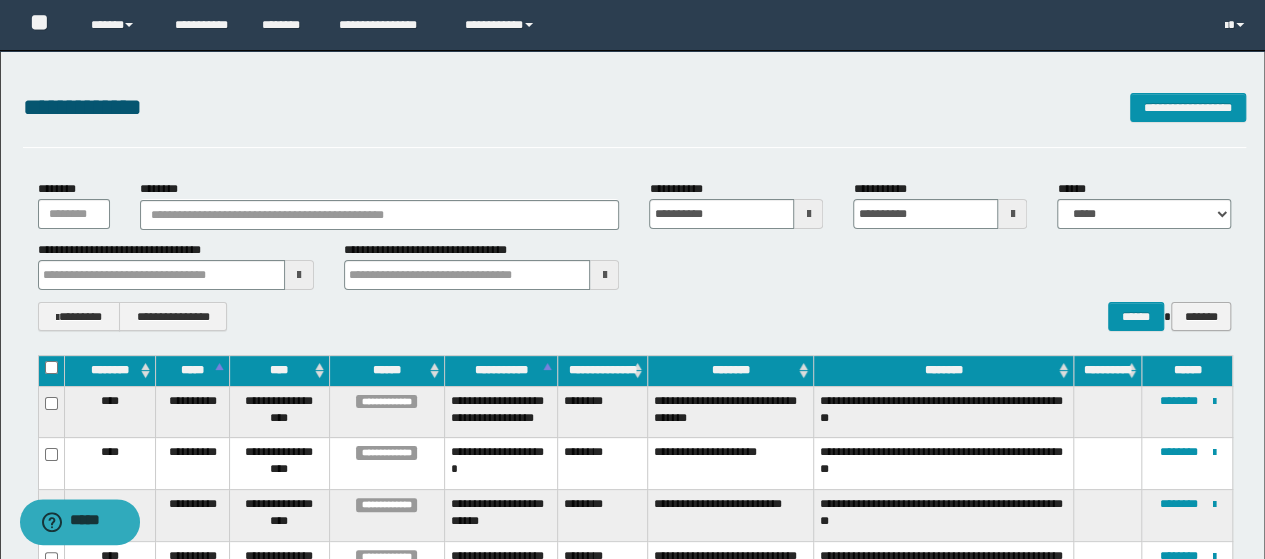 click on "*******" at bounding box center (1201, 316) 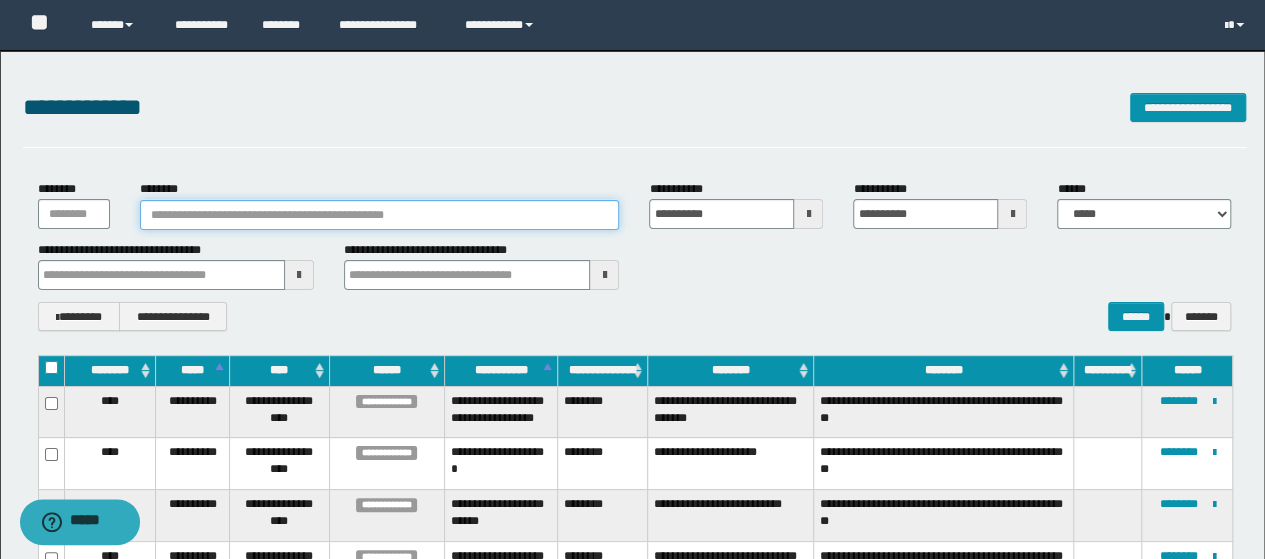 click on "********" at bounding box center [380, 215] 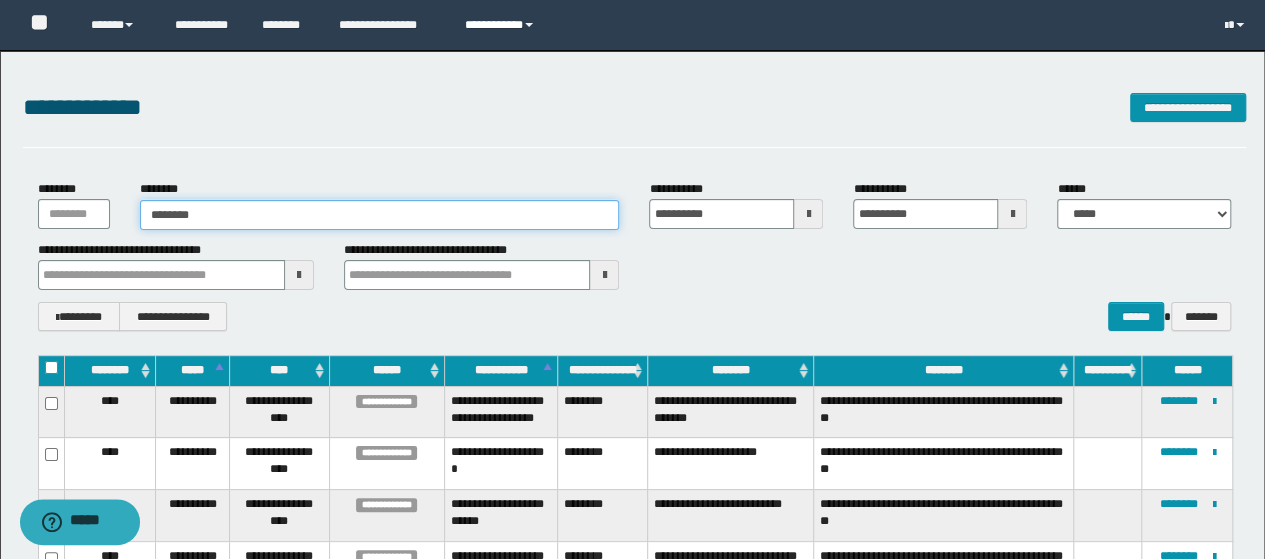 type on "********" 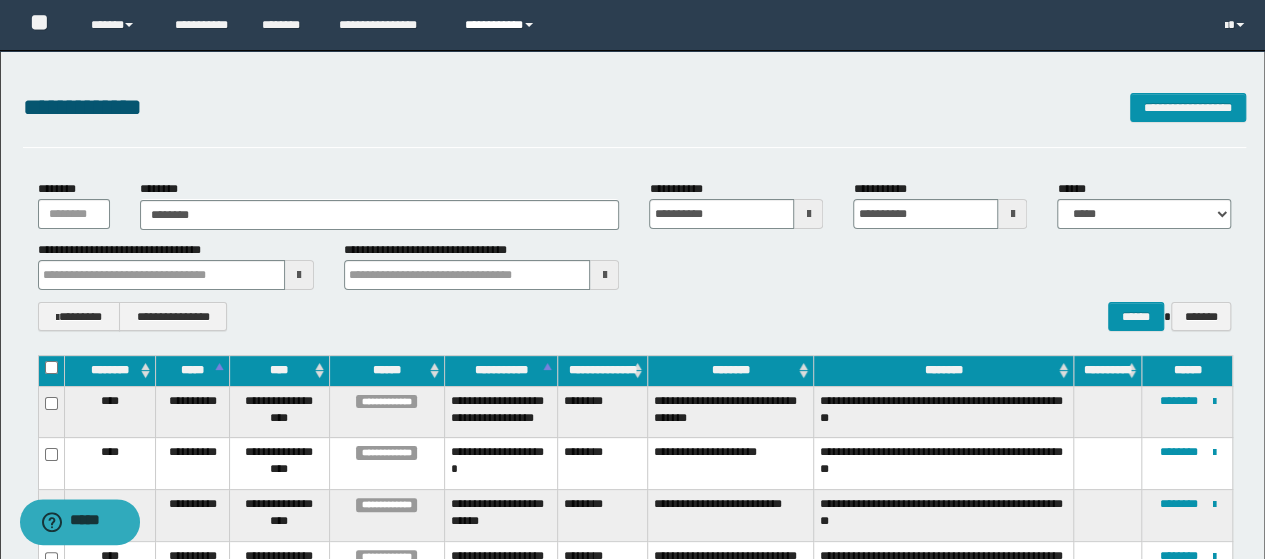click on "**********" at bounding box center (502, 25) 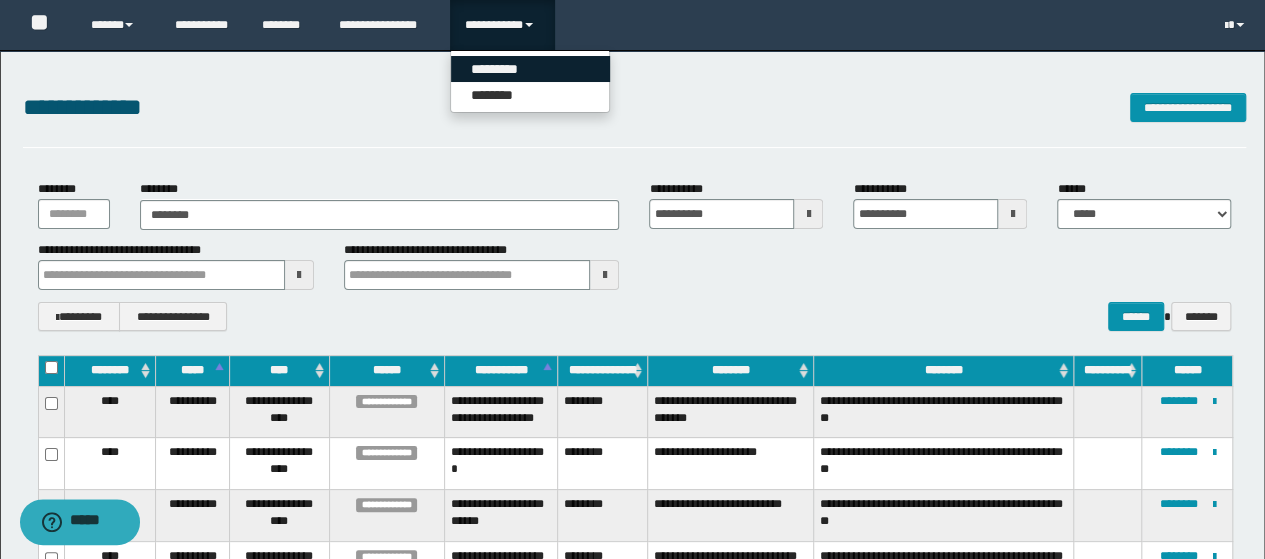 click on "*********" at bounding box center [530, 69] 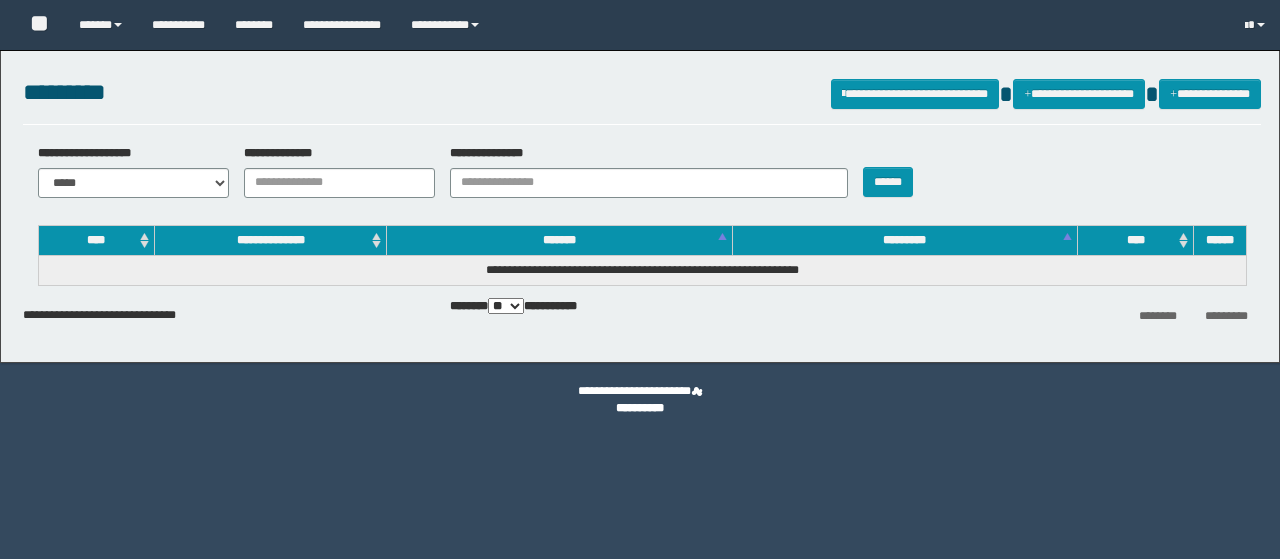 scroll, scrollTop: 0, scrollLeft: 0, axis: both 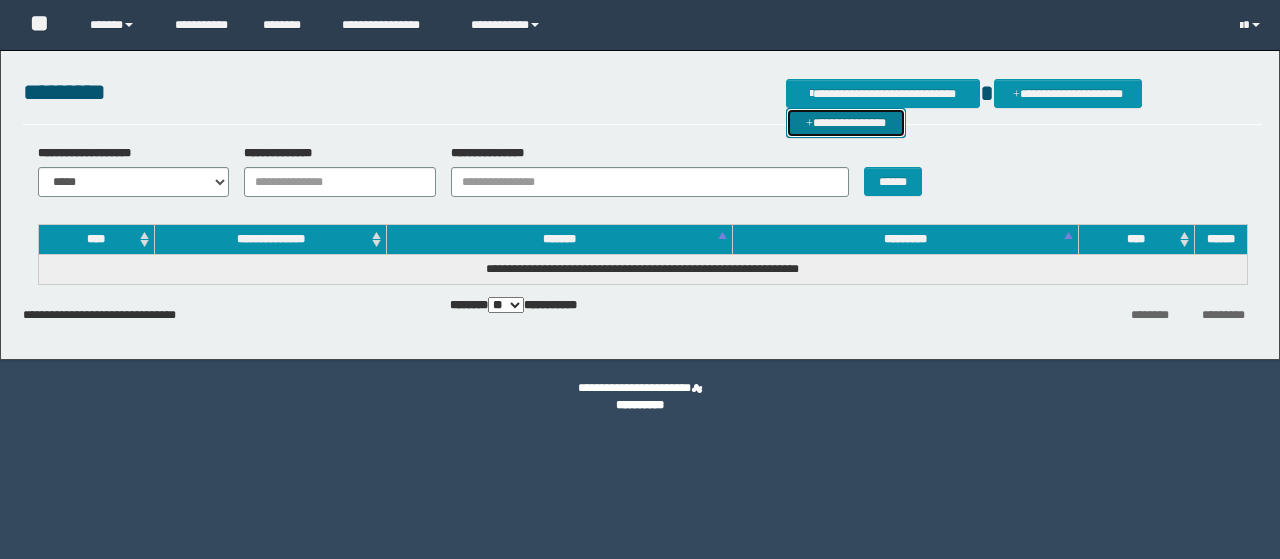 click on "**********" at bounding box center [846, 122] 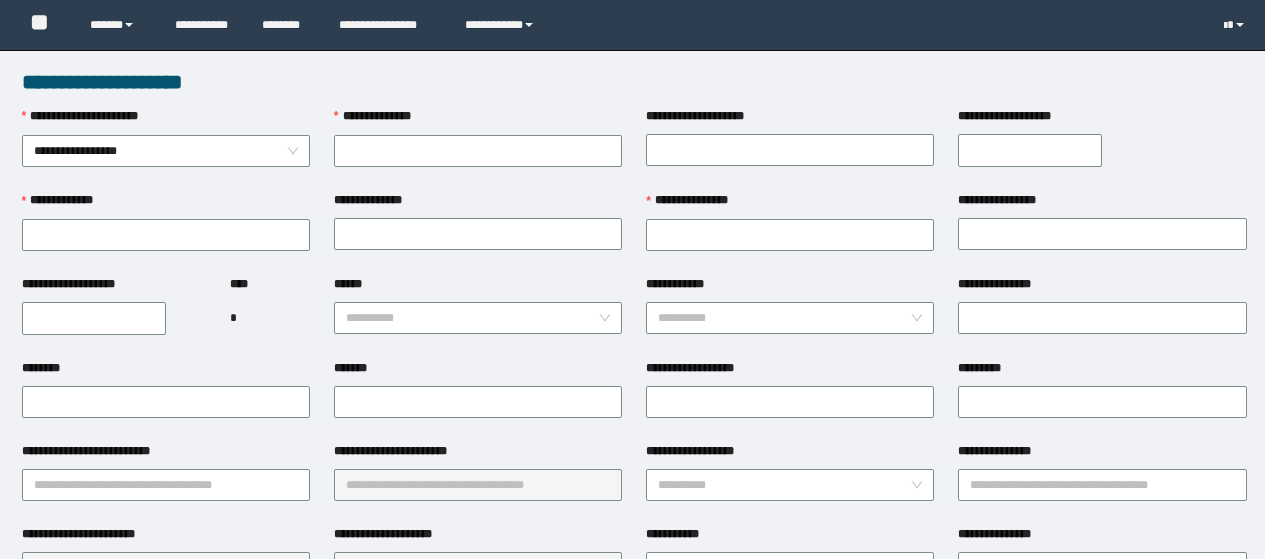 scroll, scrollTop: 0, scrollLeft: 0, axis: both 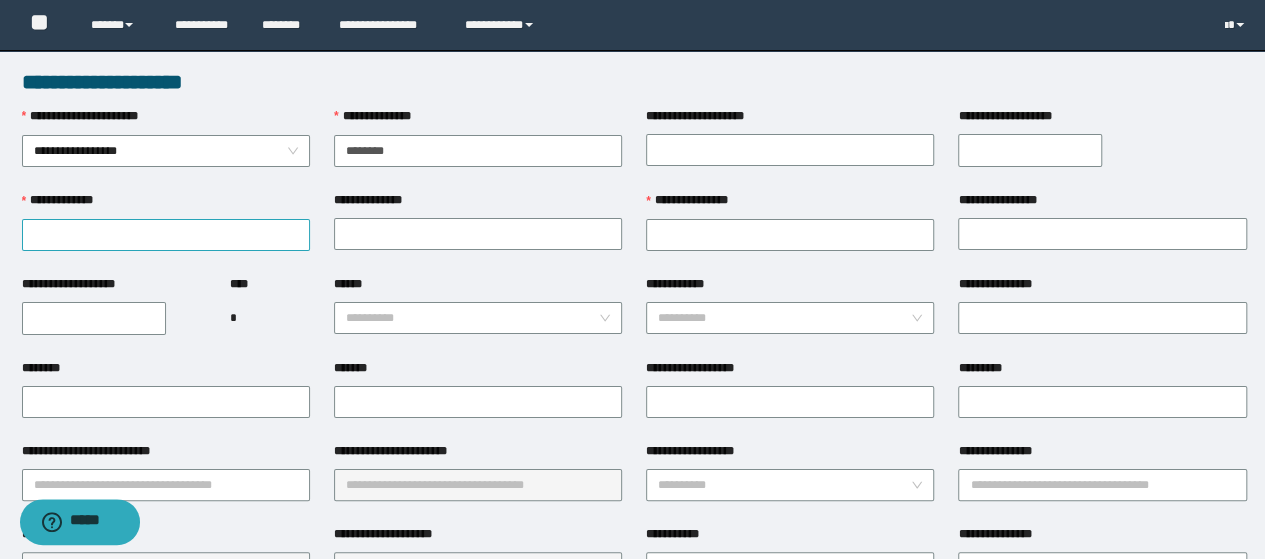 type on "********" 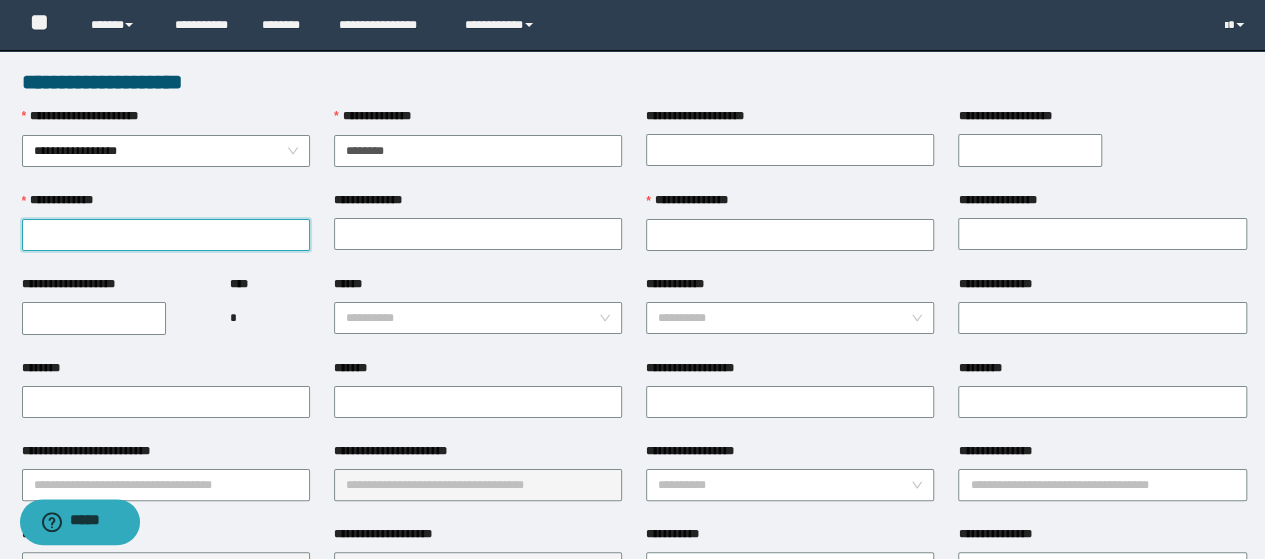 click on "**********" at bounding box center (166, 235) 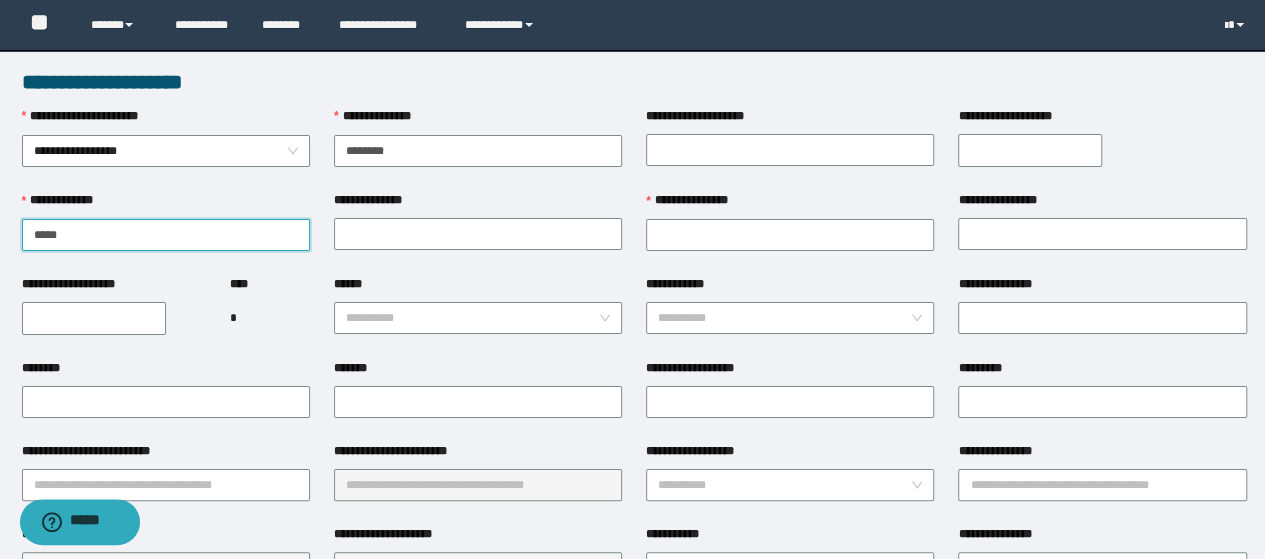 type on "*****" 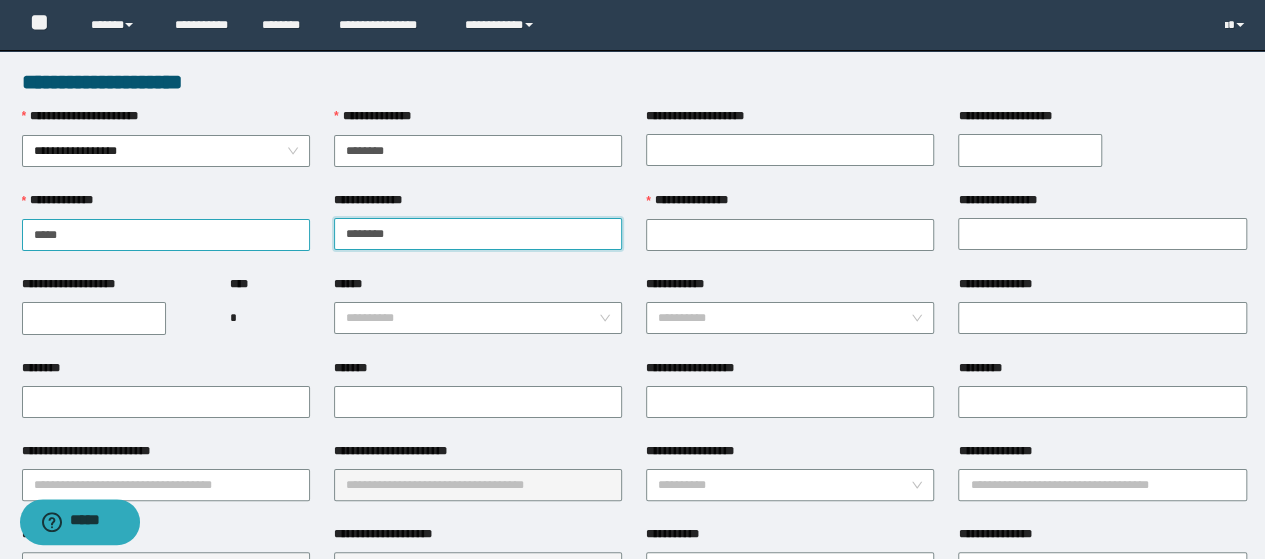 type on "*******" 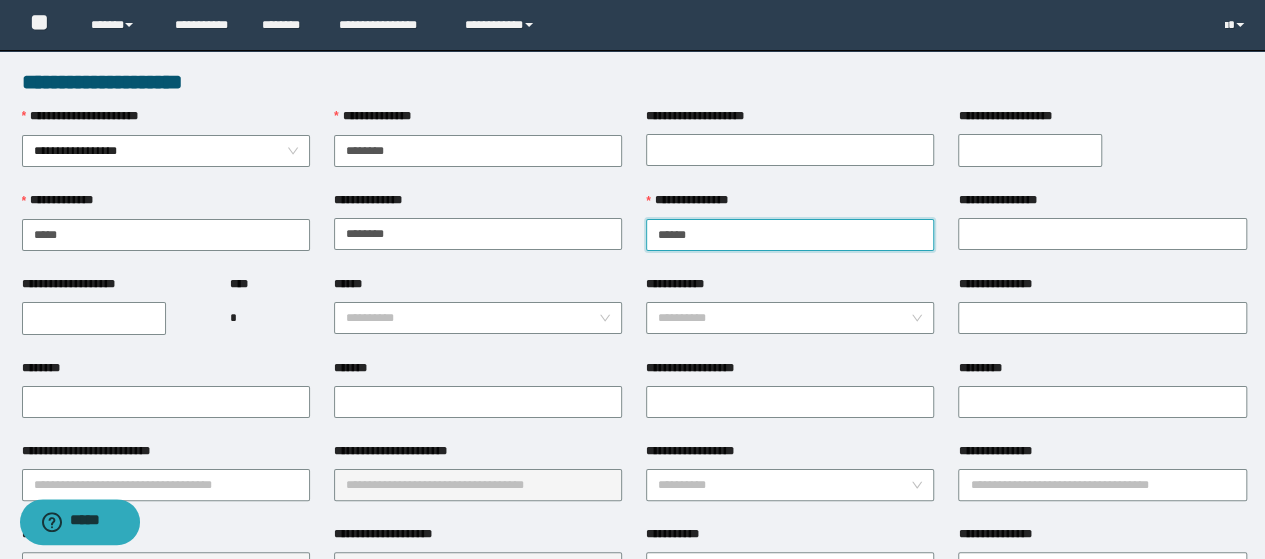 type on "******" 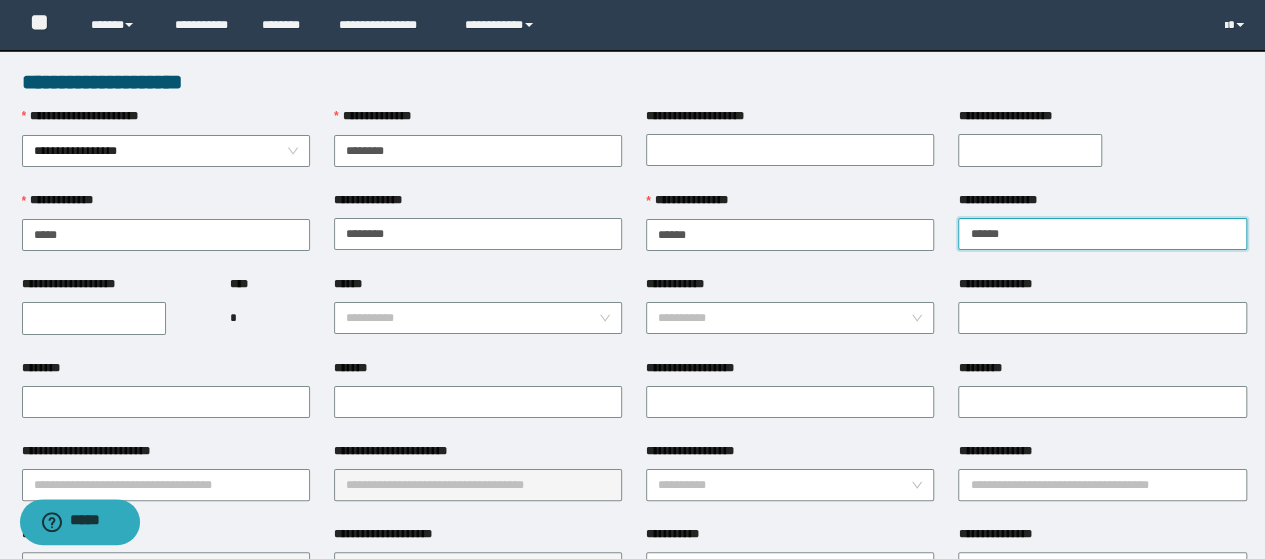 type on "******" 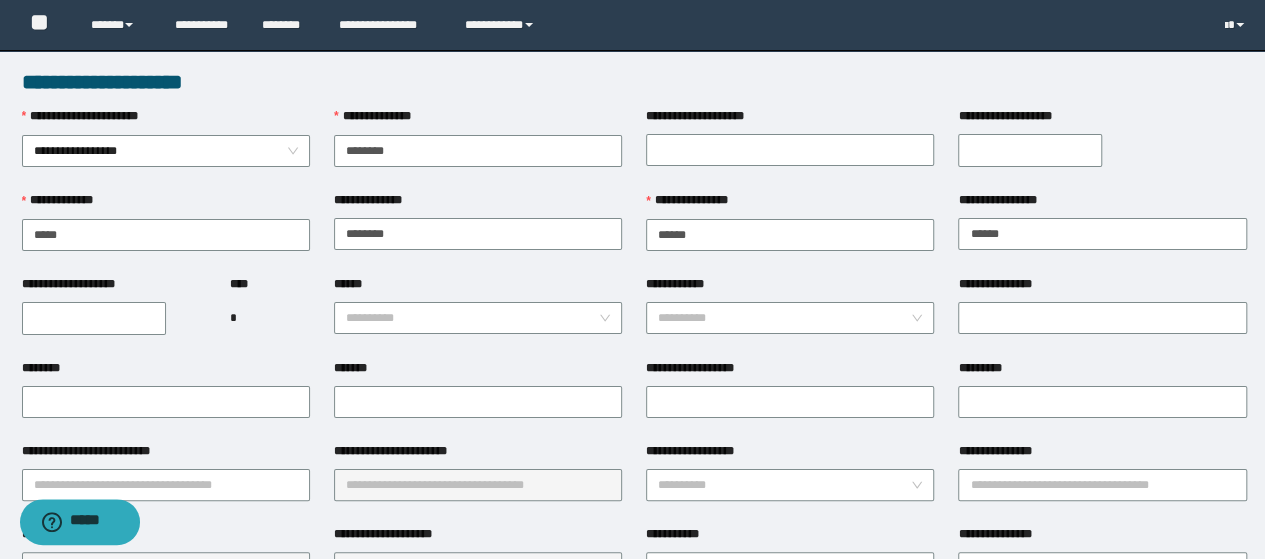 click on "**********" at bounding box center [94, 318] 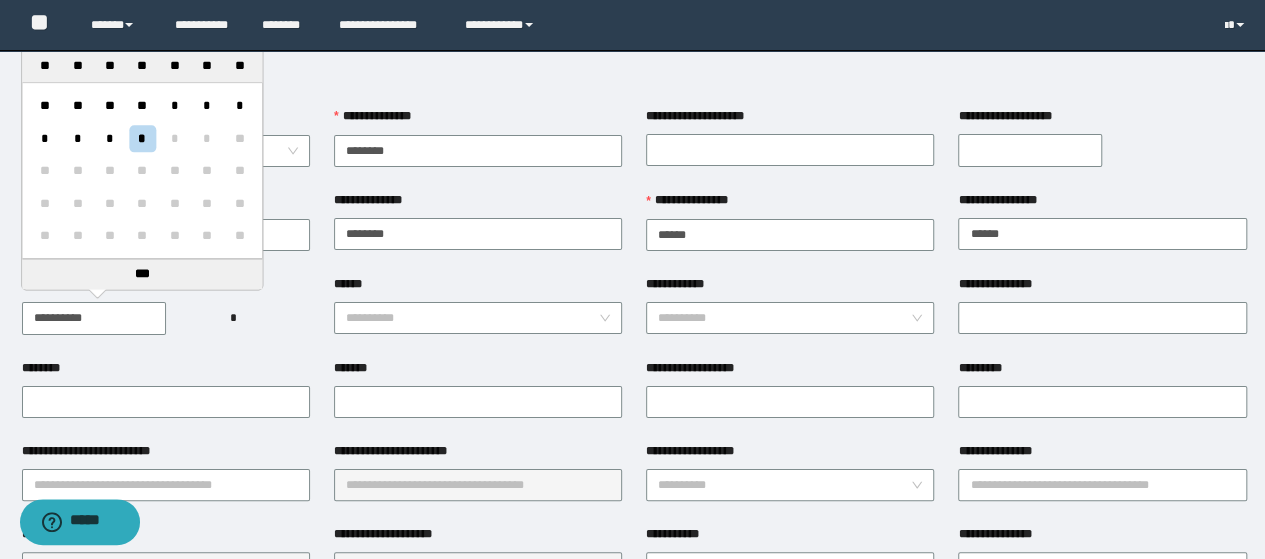 paste 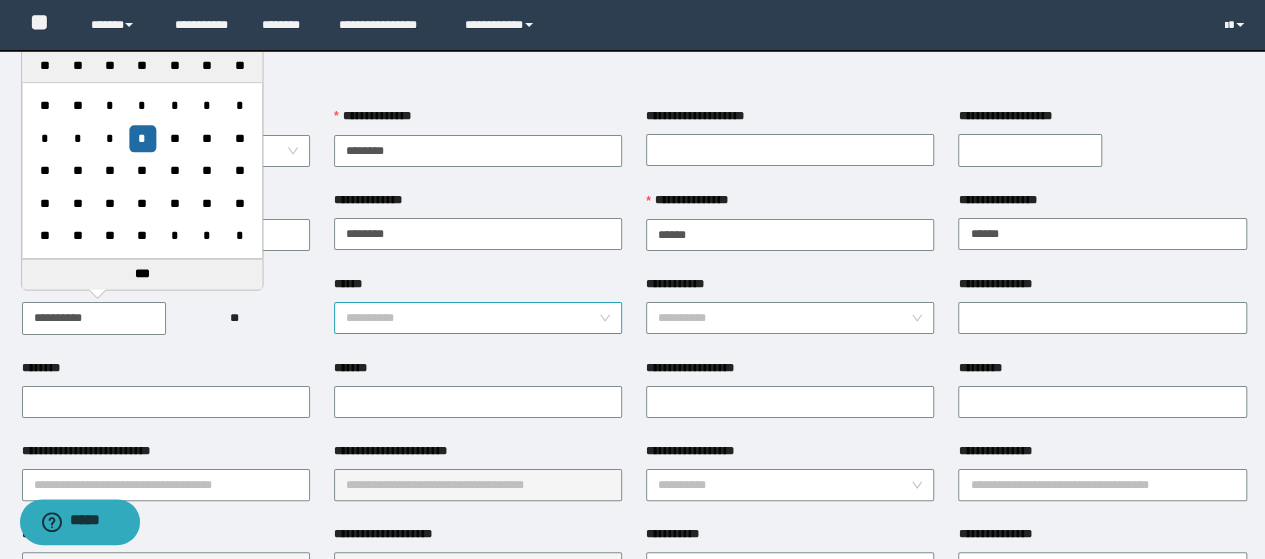 type on "**********" 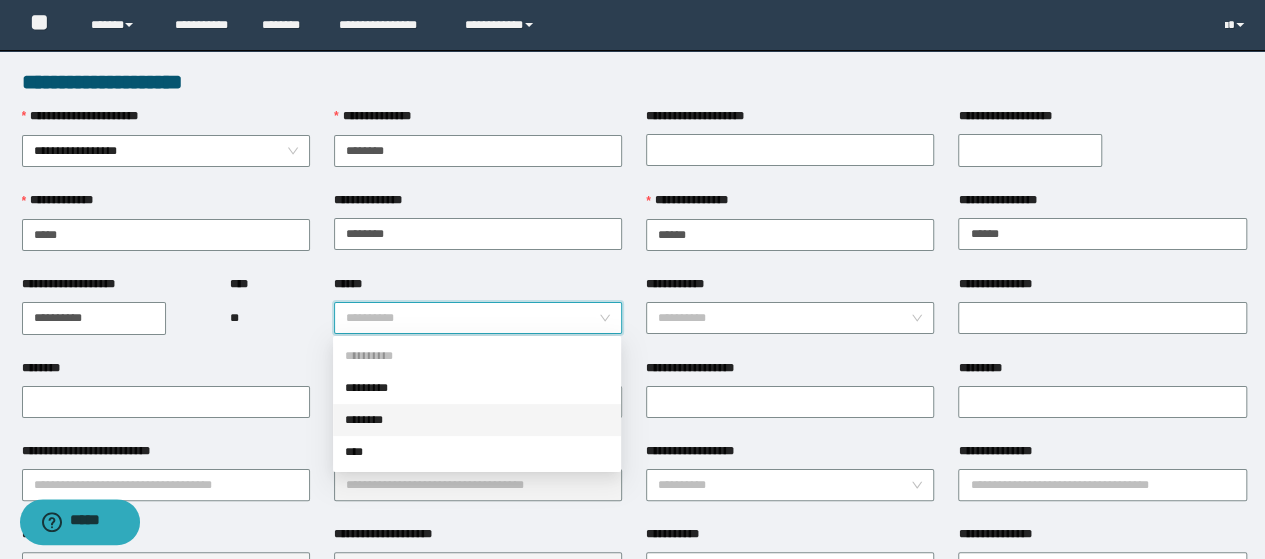 click on "********" at bounding box center (477, 420) 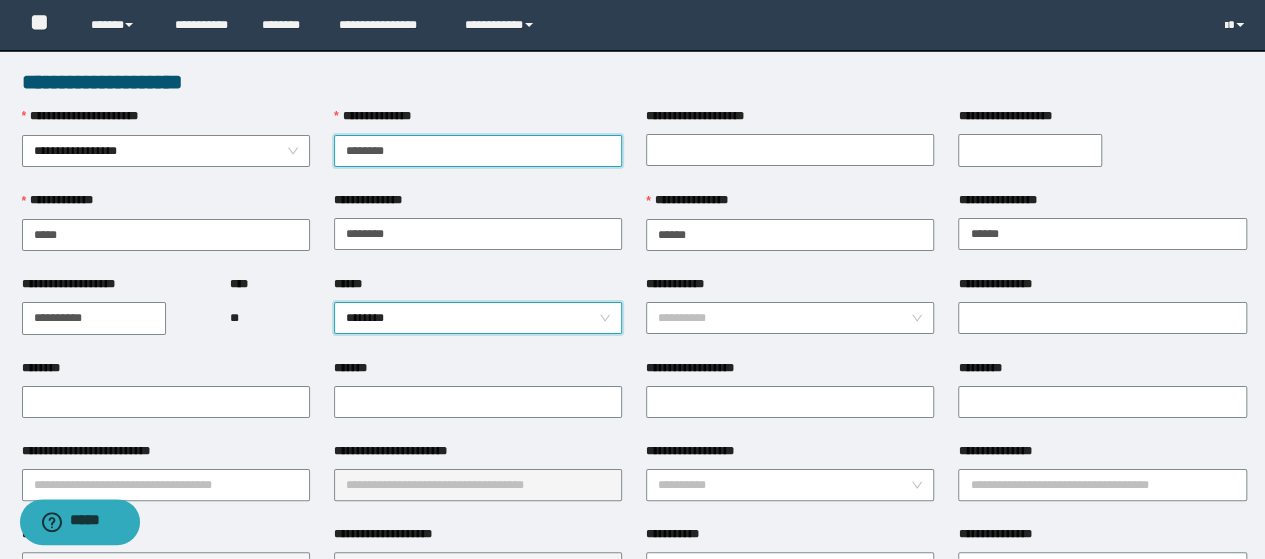 click on "********" at bounding box center [478, 151] 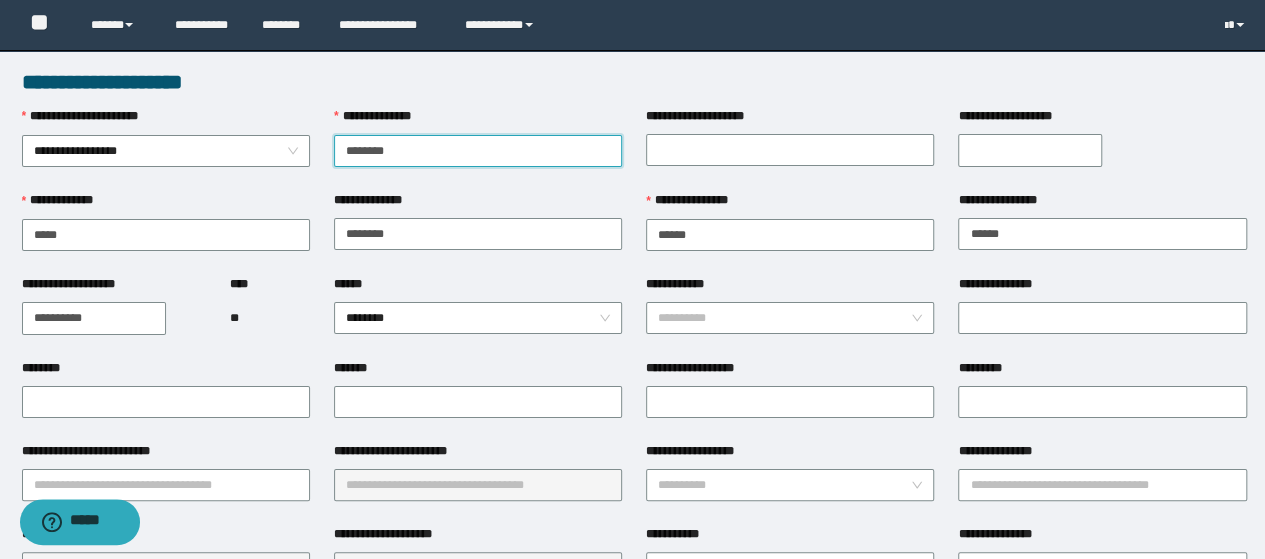 click on "********" at bounding box center (478, 151) 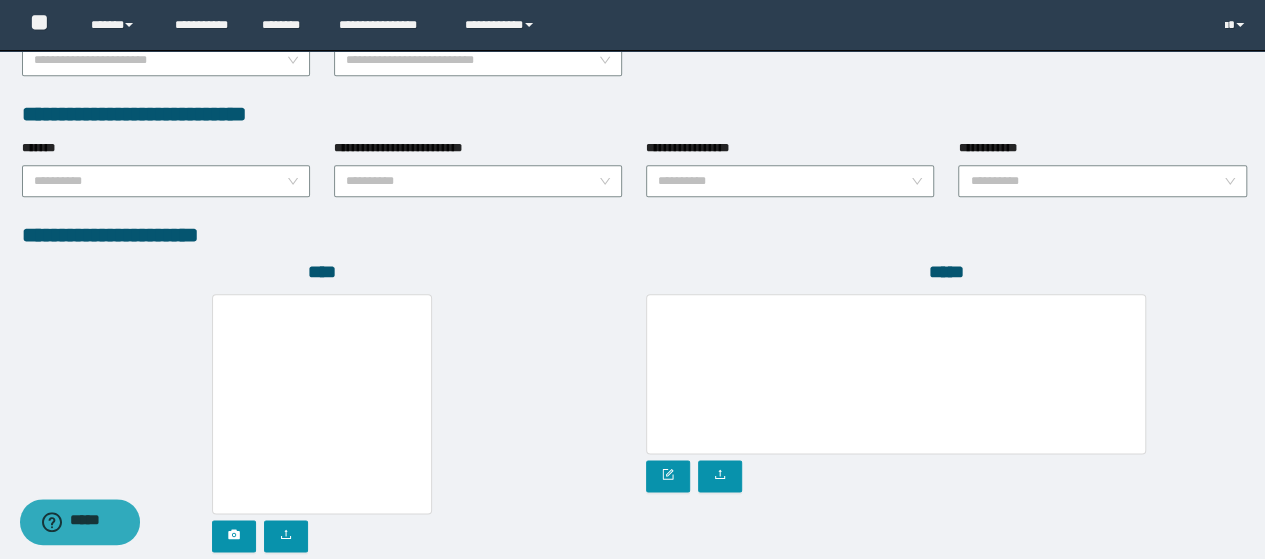 scroll, scrollTop: 1142, scrollLeft: 0, axis: vertical 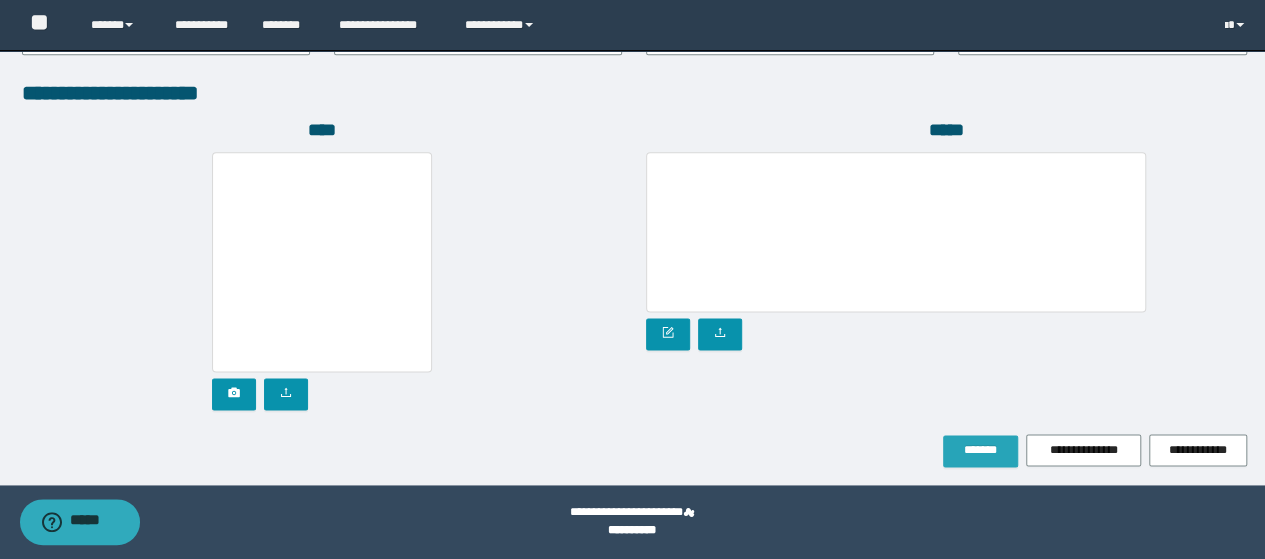 drag, startPoint x: 988, startPoint y: 442, endPoint x: 976, endPoint y: 442, distance: 12 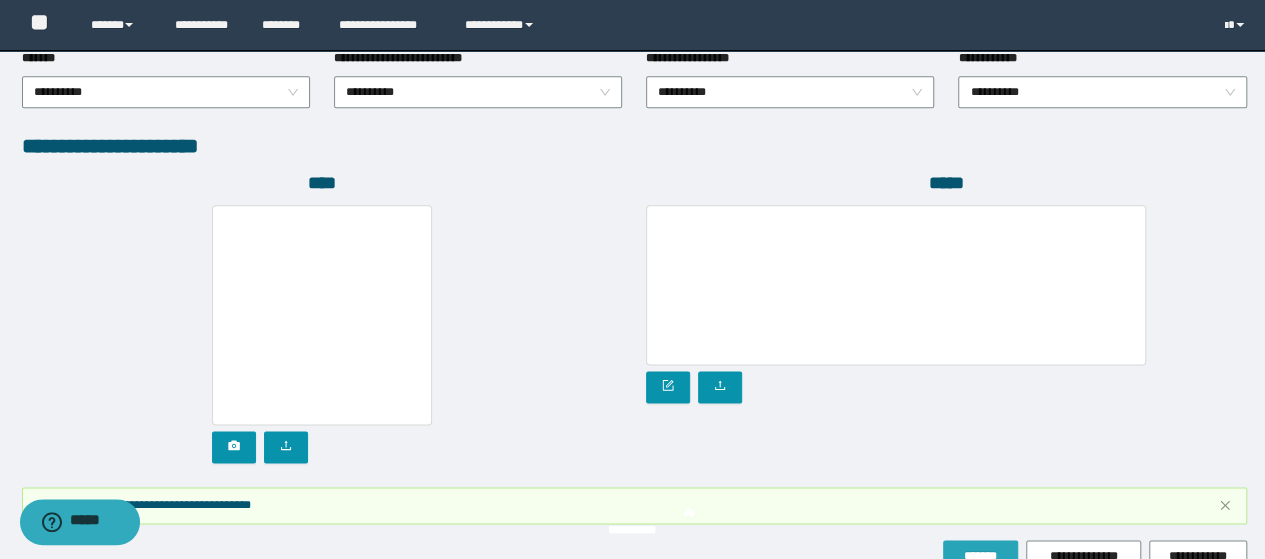 scroll, scrollTop: 1194, scrollLeft: 0, axis: vertical 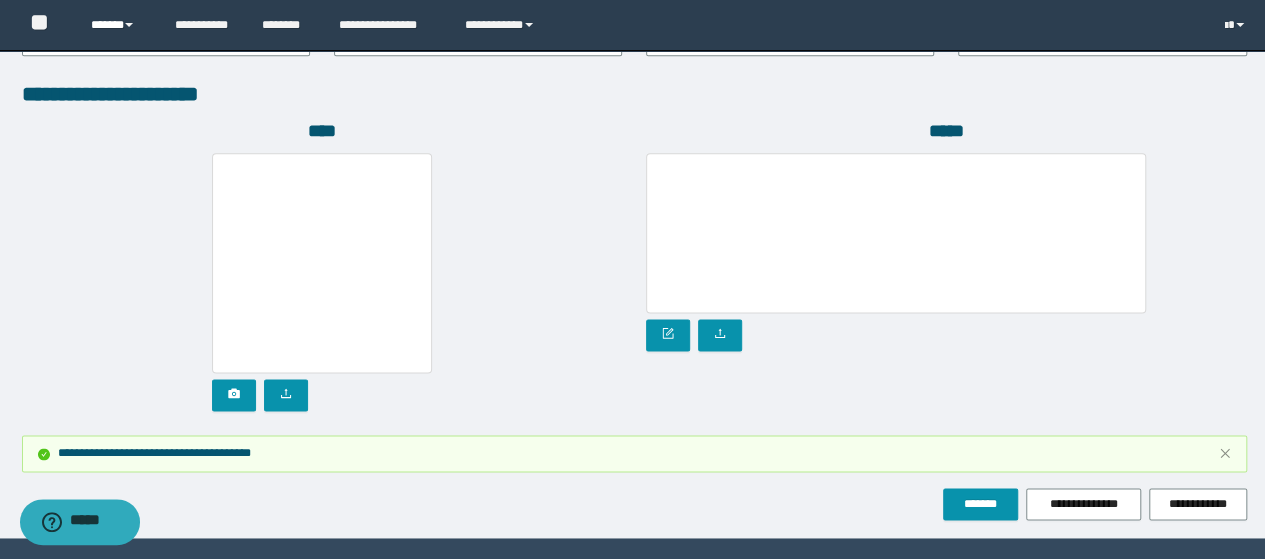 click on "******" at bounding box center (117, 25) 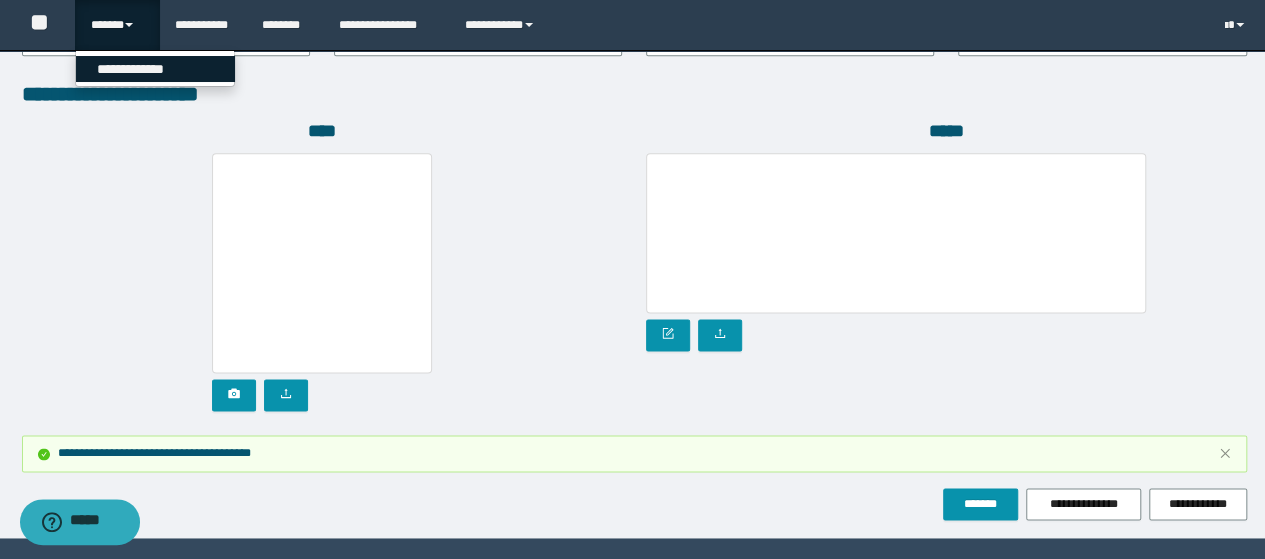 click on "**********" at bounding box center [155, 69] 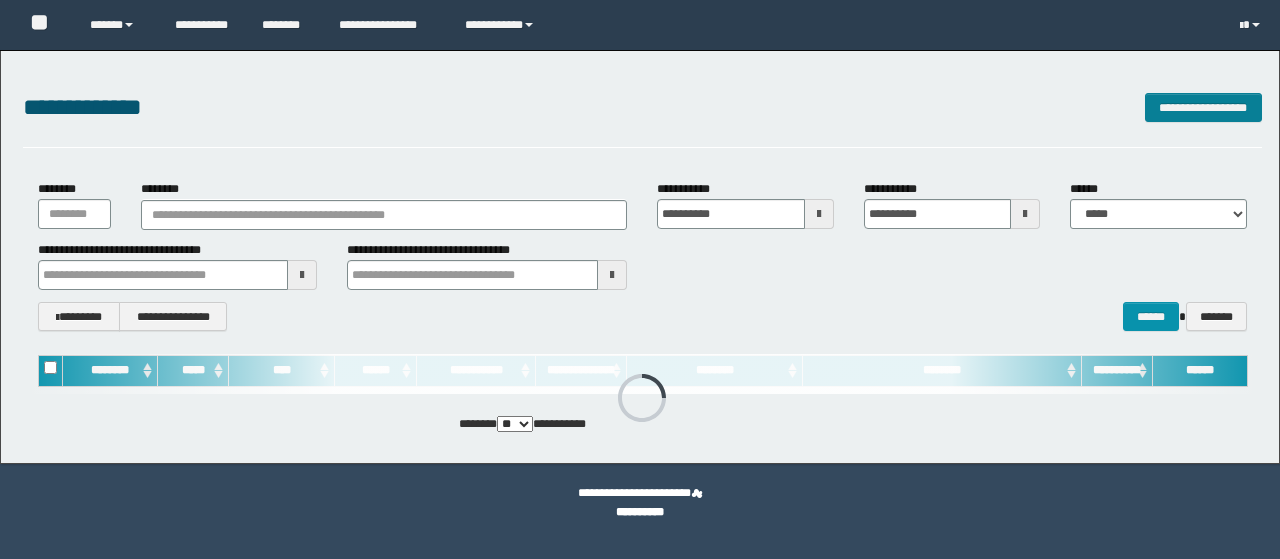 scroll, scrollTop: 0, scrollLeft: 0, axis: both 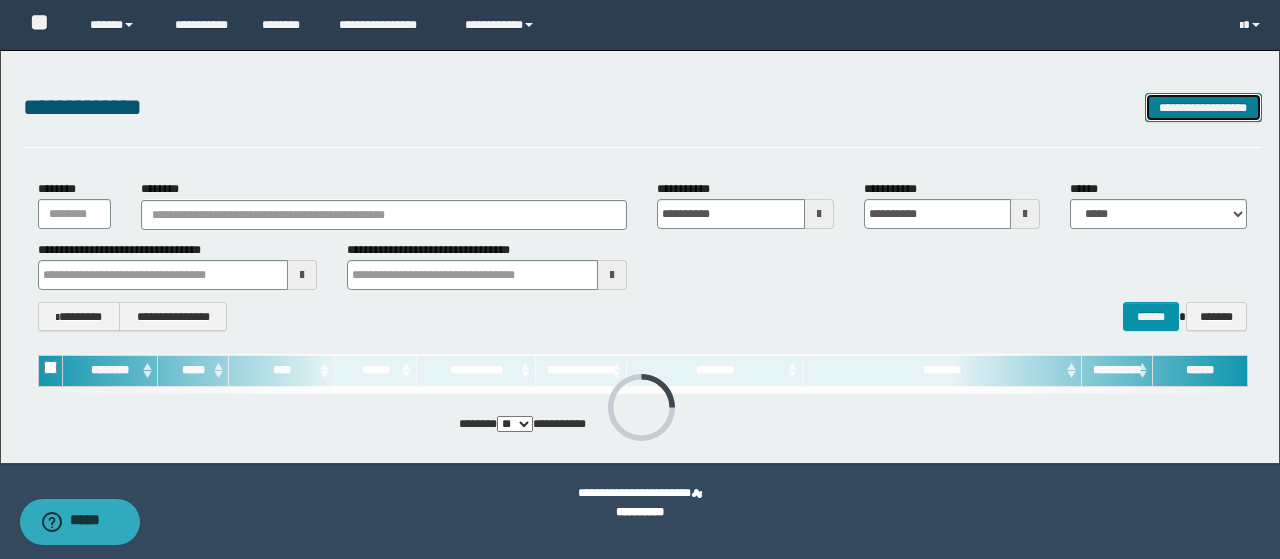 click on "**********" at bounding box center [1203, 107] 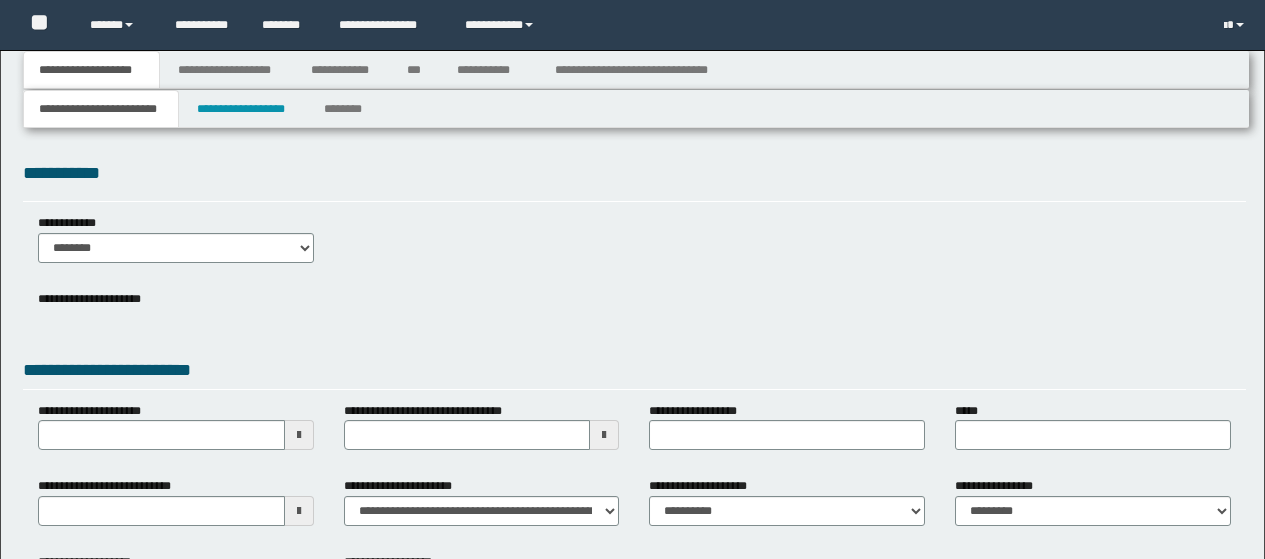 type 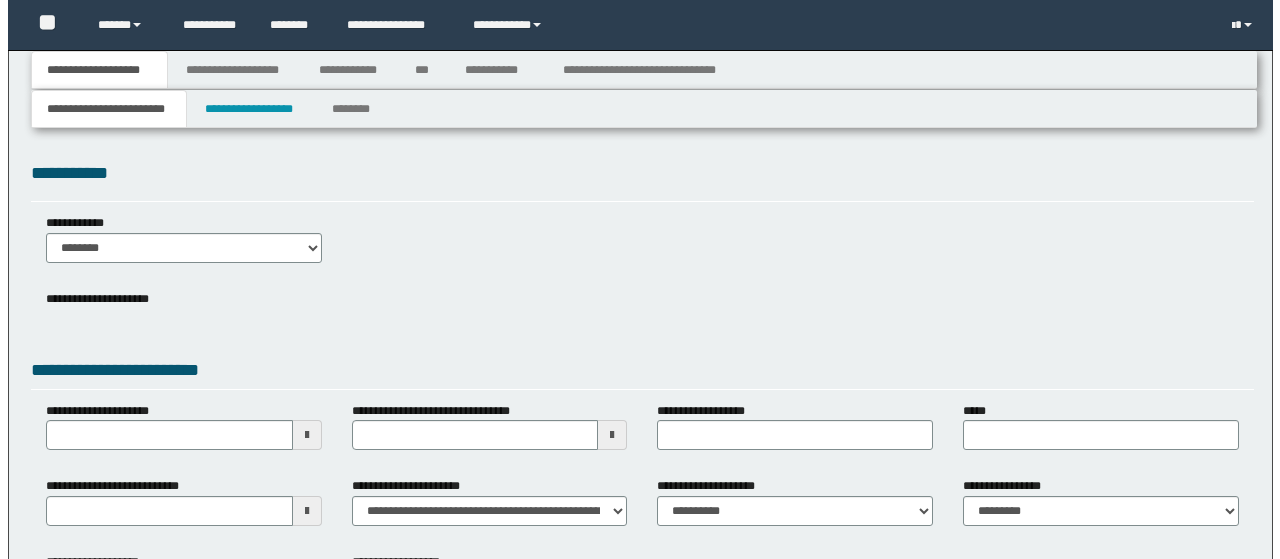scroll, scrollTop: 0, scrollLeft: 0, axis: both 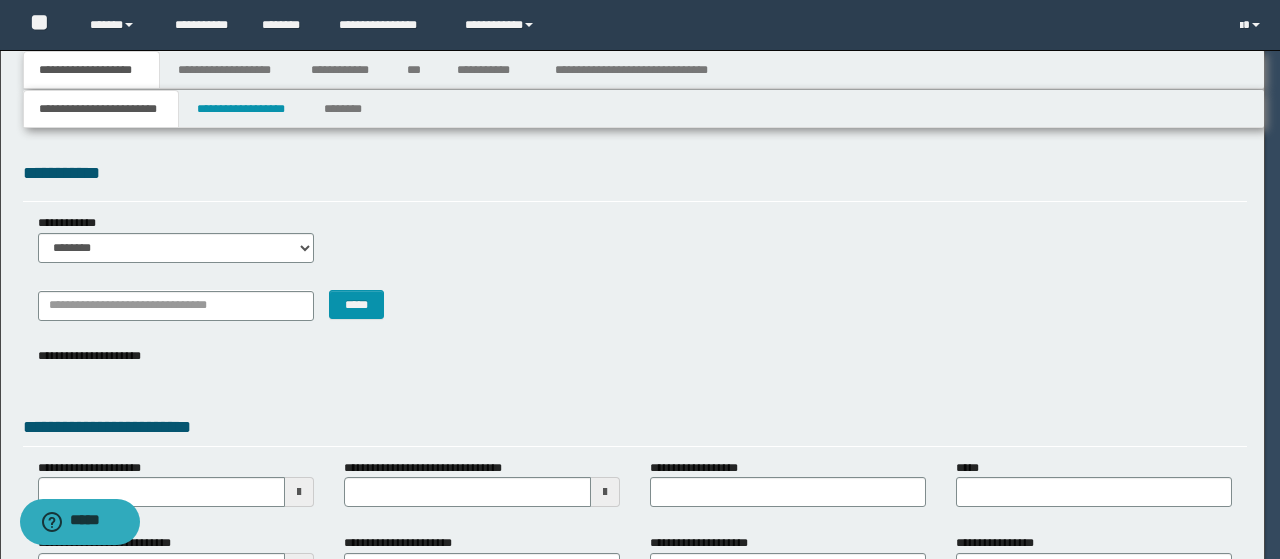 click on "**********" at bounding box center [640, 279] 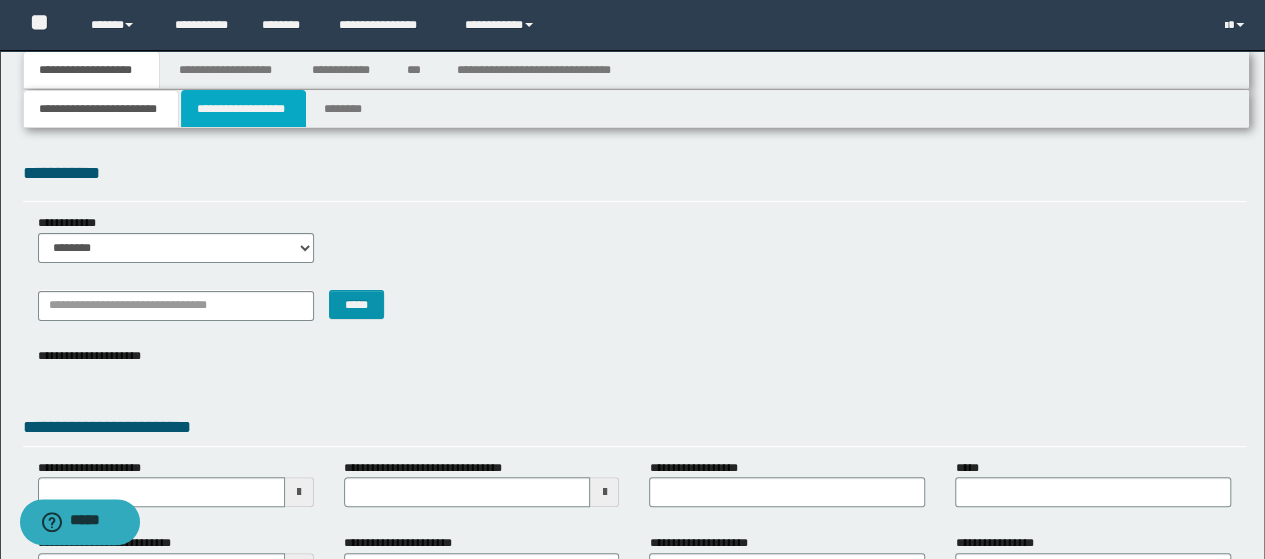 click on "**********" at bounding box center [243, 109] 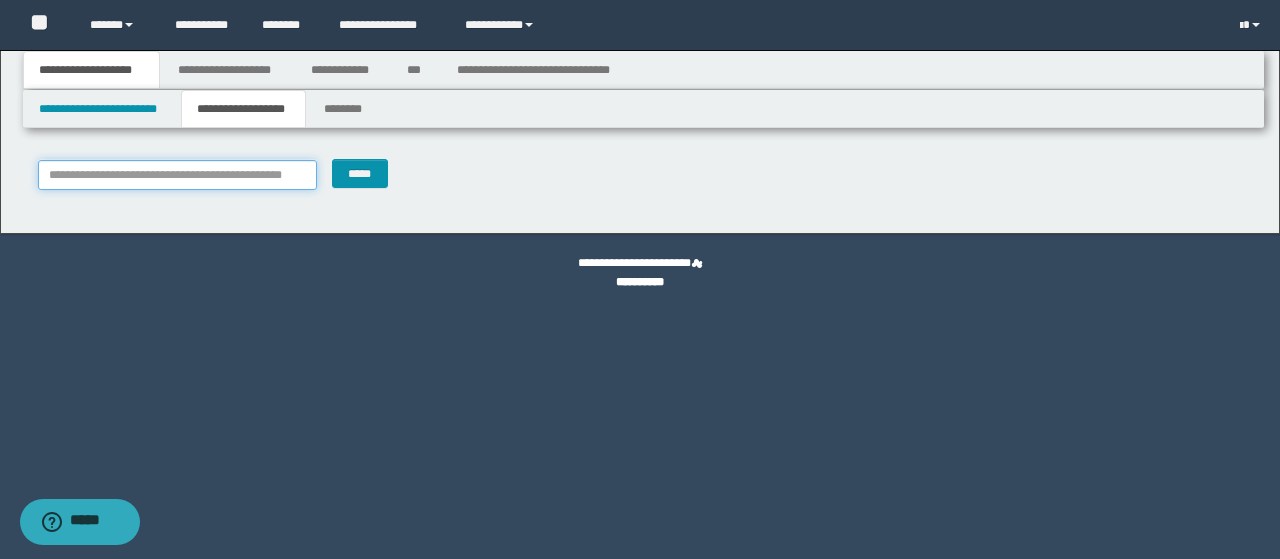 click on "**********" at bounding box center [178, 175] 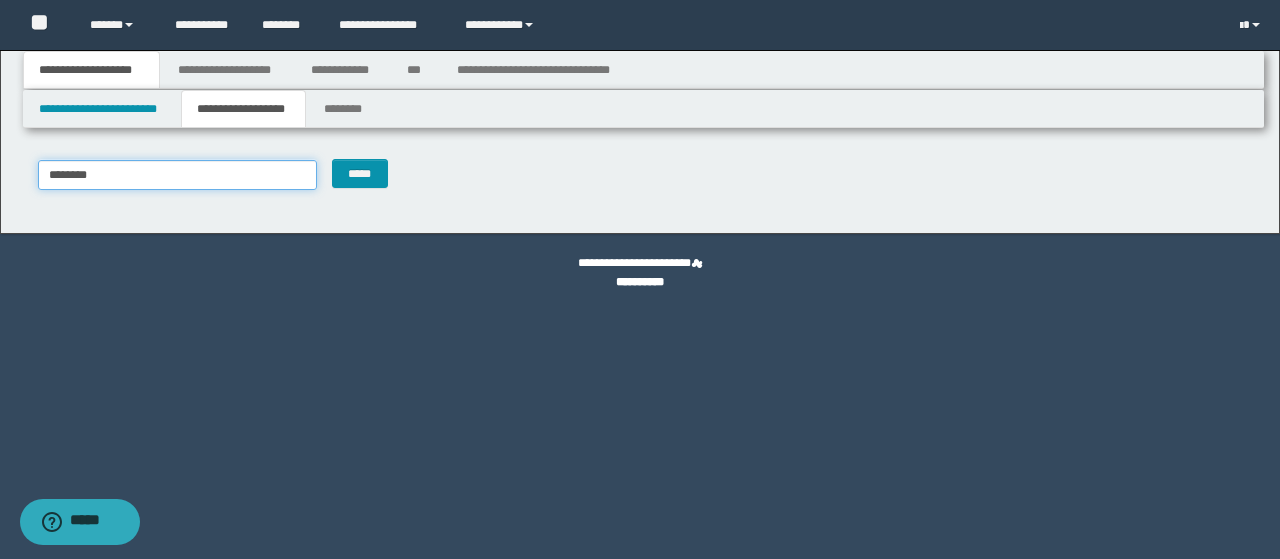 type on "********" 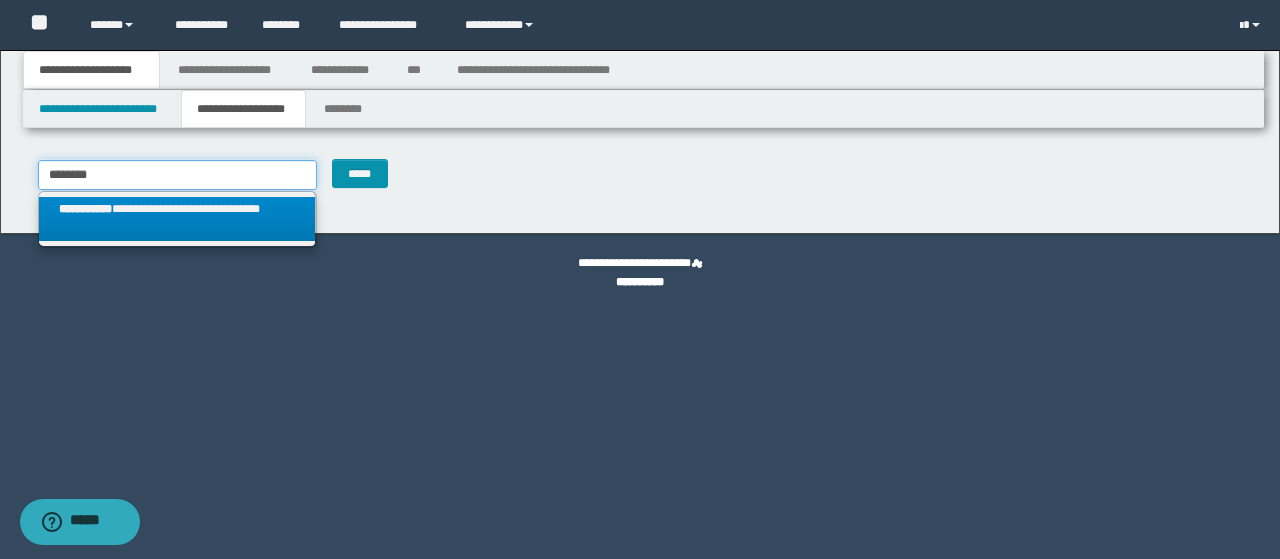 type on "********" 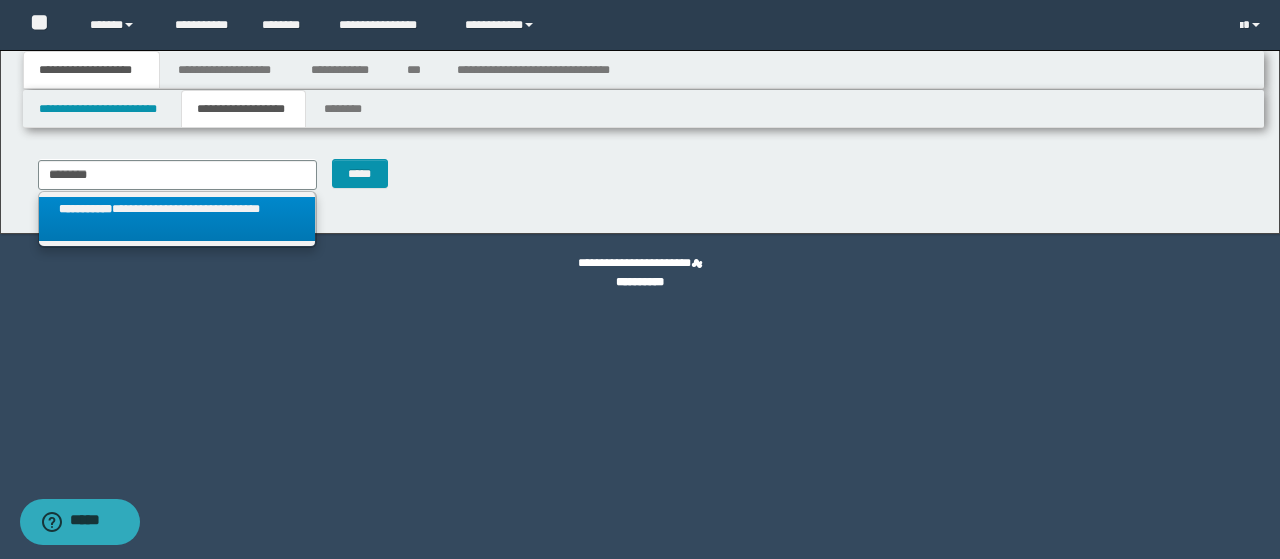 click on "**********" at bounding box center [177, 219] 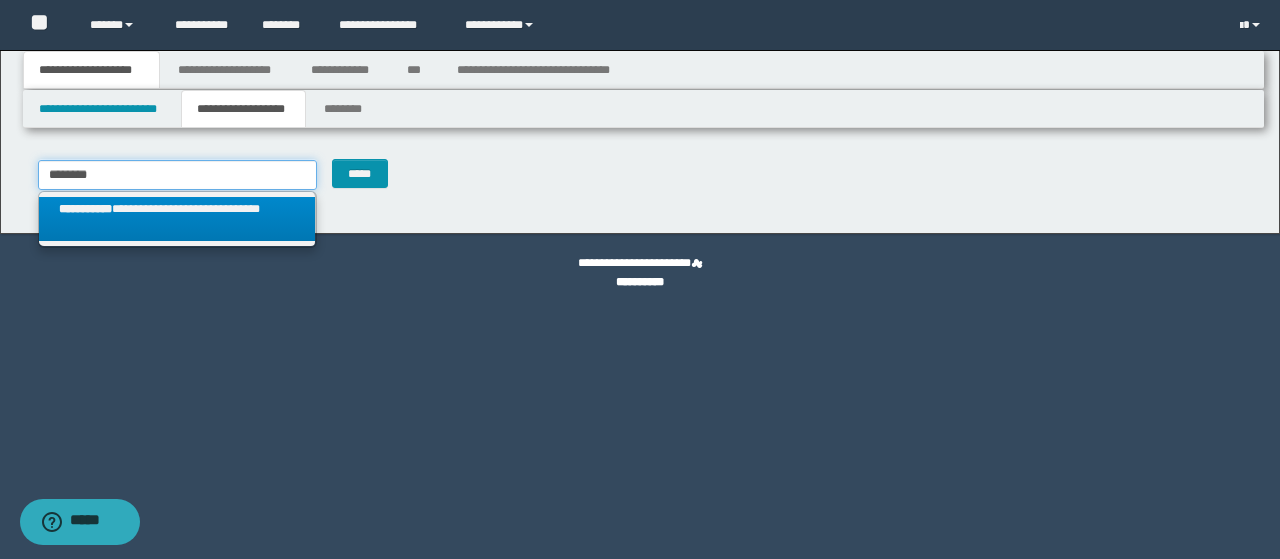 type 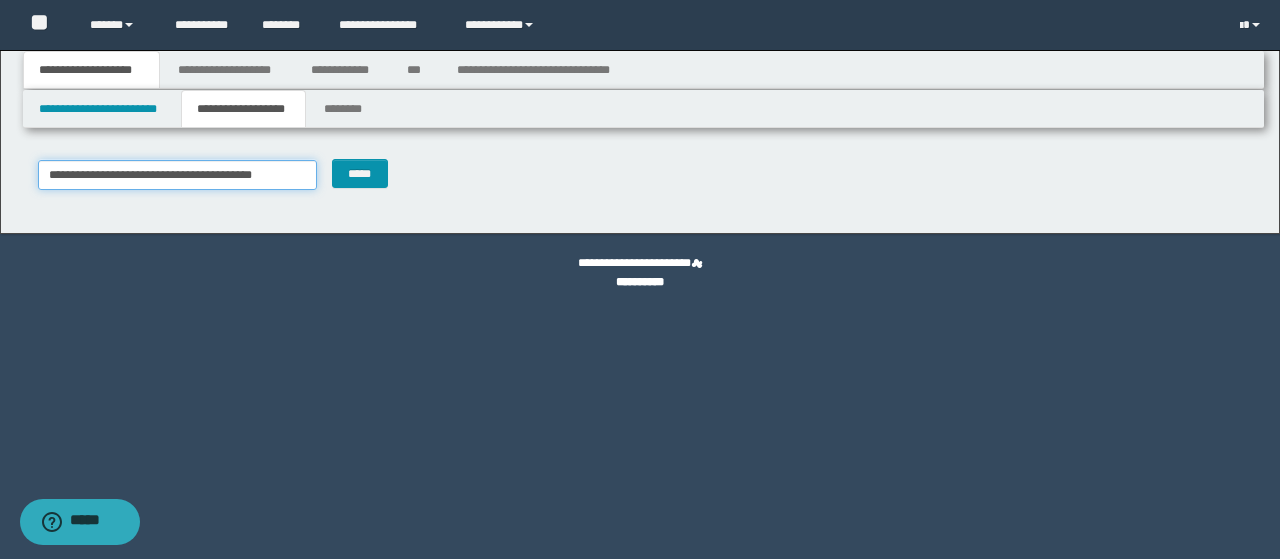 type on "********" 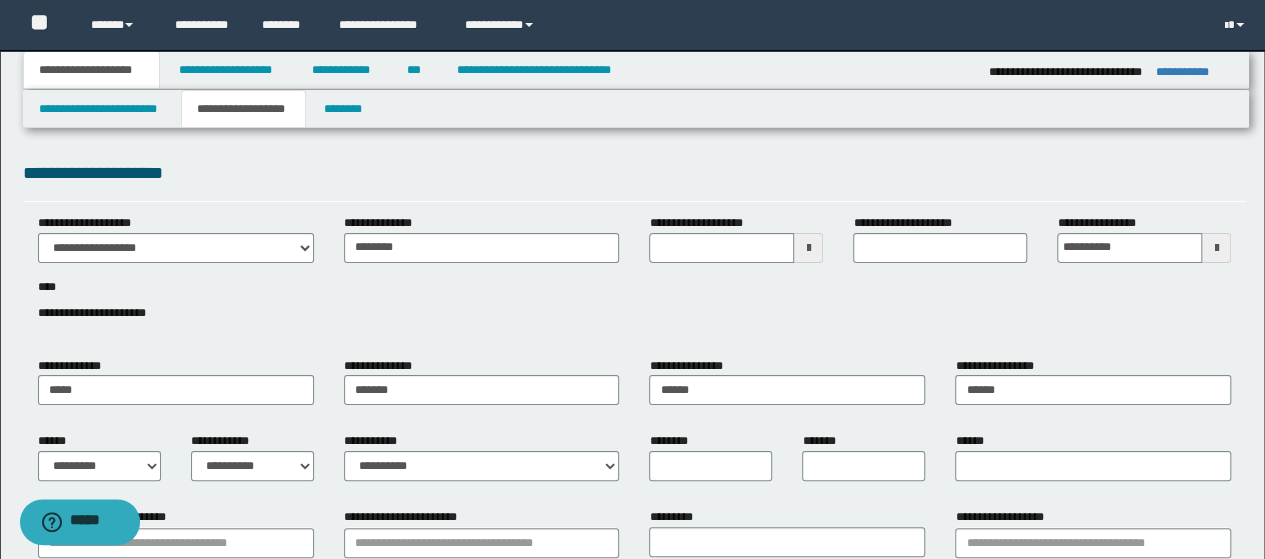 click on "**********" at bounding box center [92, 70] 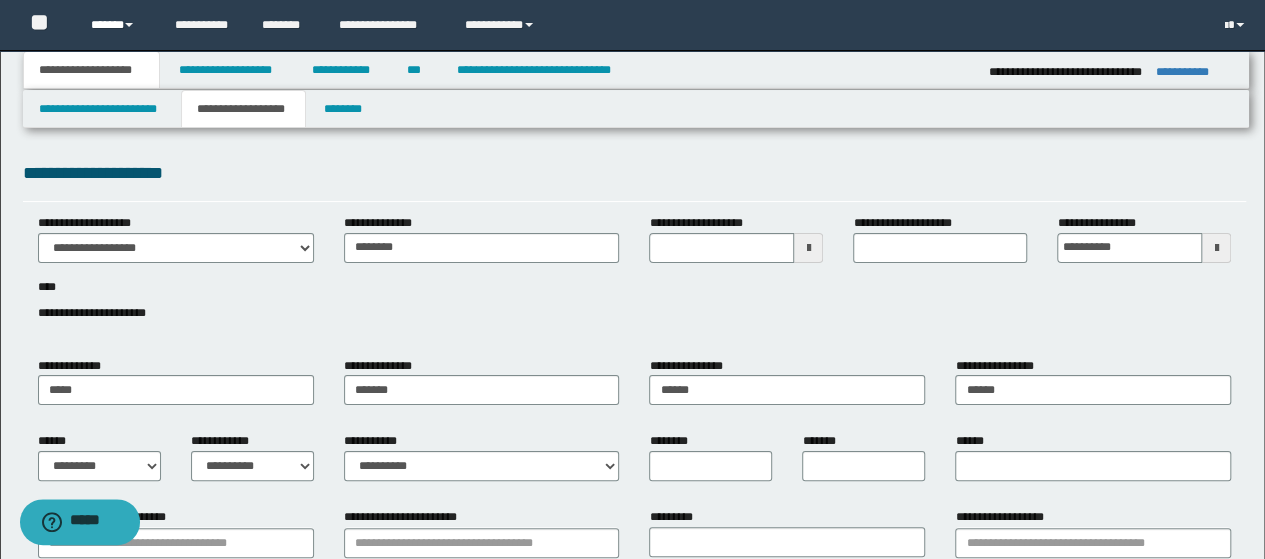 click on "******" at bounding box center [117, 25] 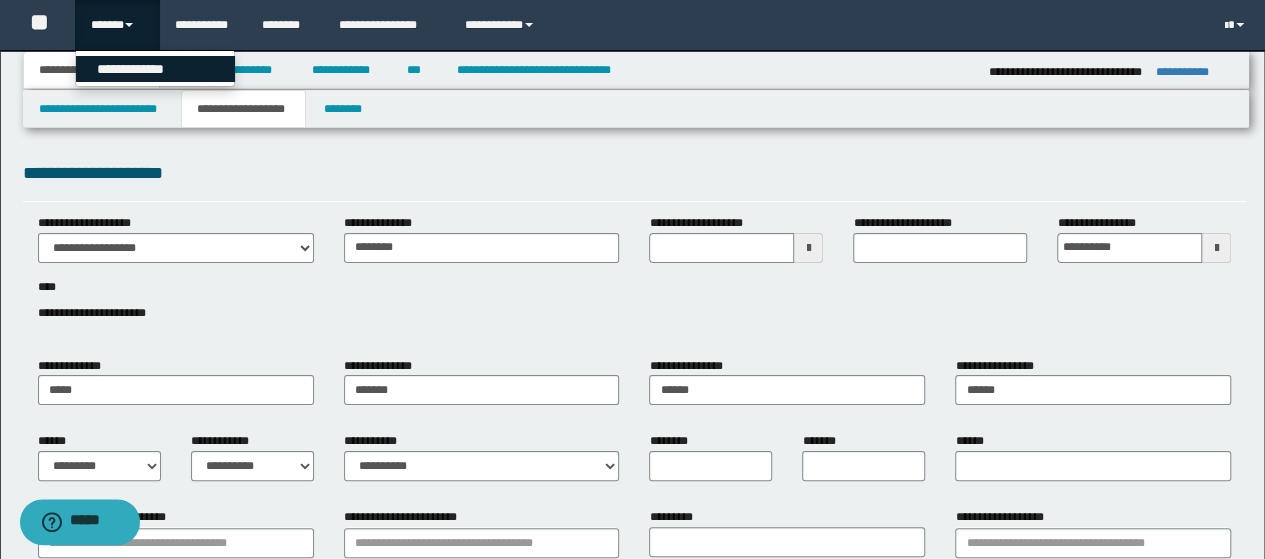 click on "**********" at bounding box center [155, 69] 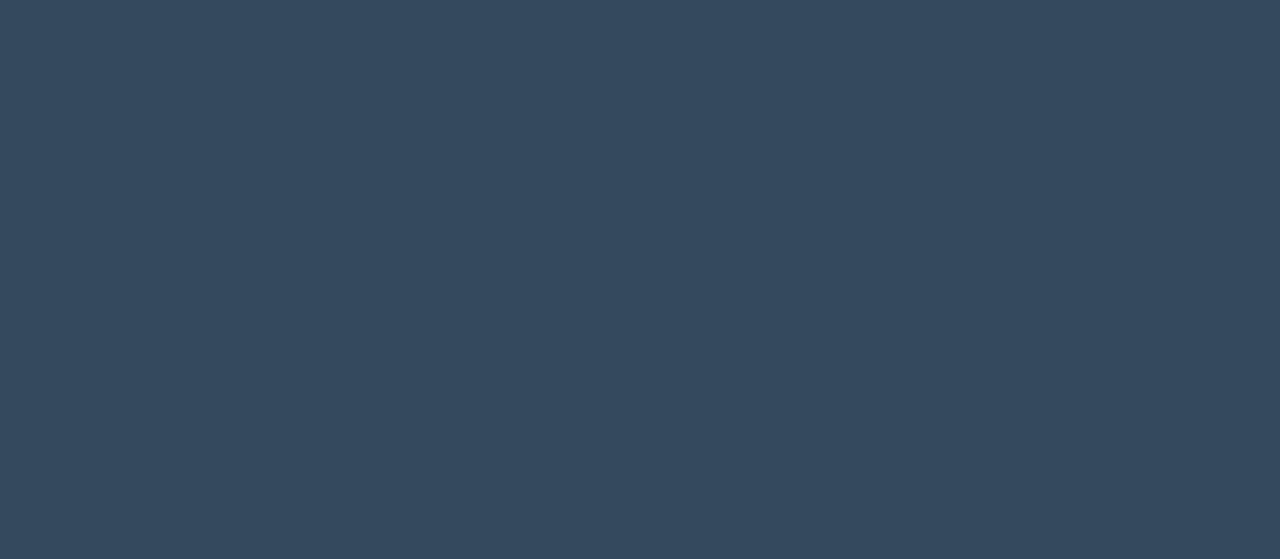 scroll, scrollTop: 0, scrollLeft: 0, axis: both 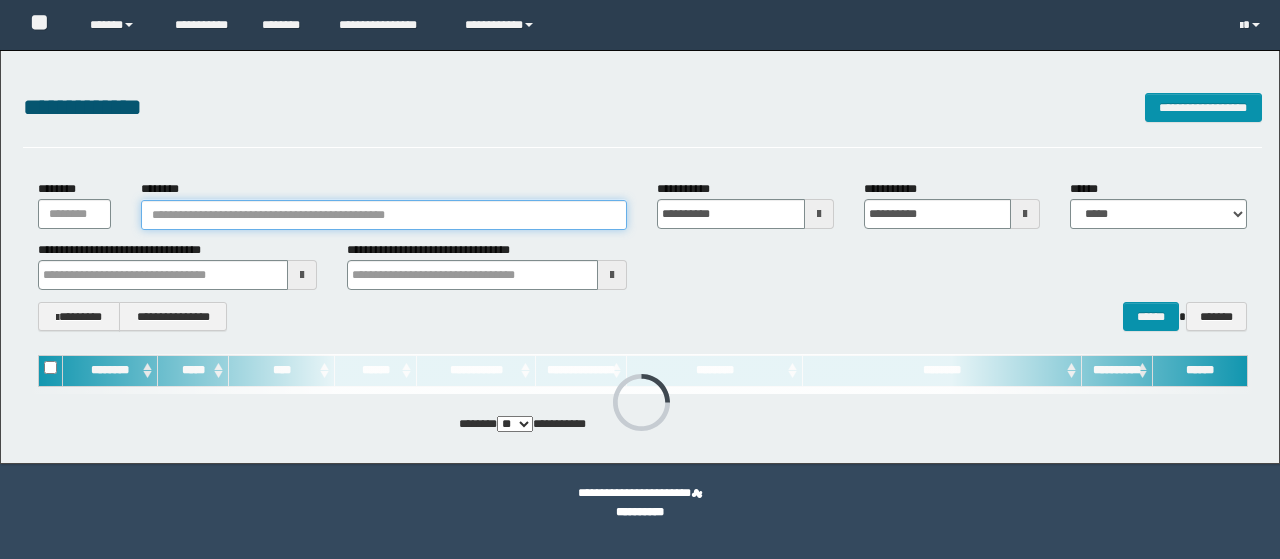 click on "********" at bounding box center [384, 215] 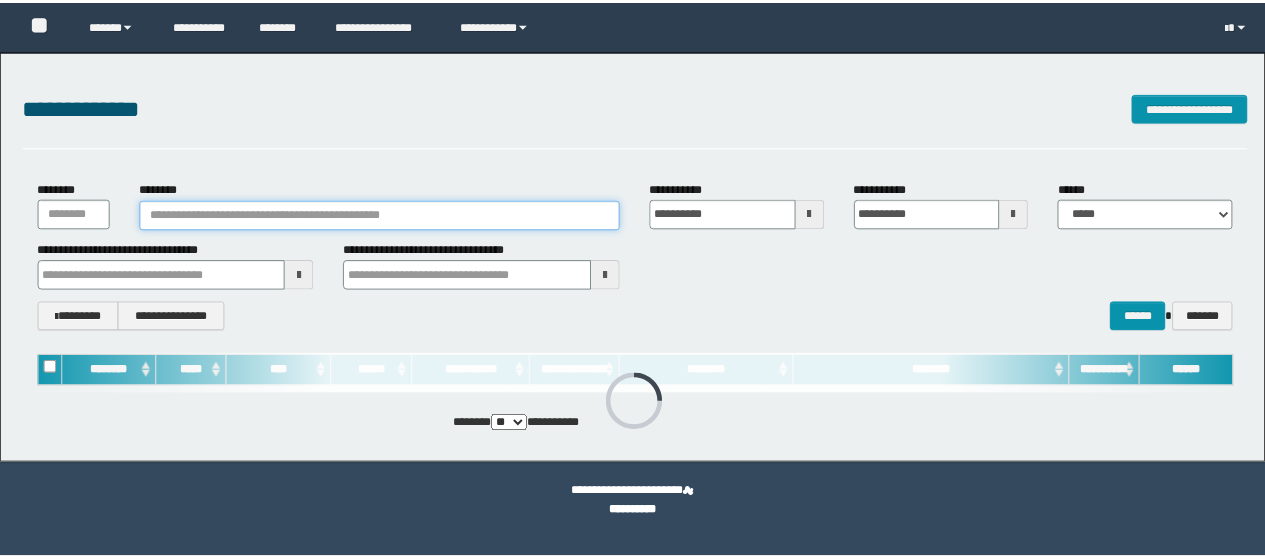 scroll, scrollTop: 0, scrollLeft: 0, axis: both 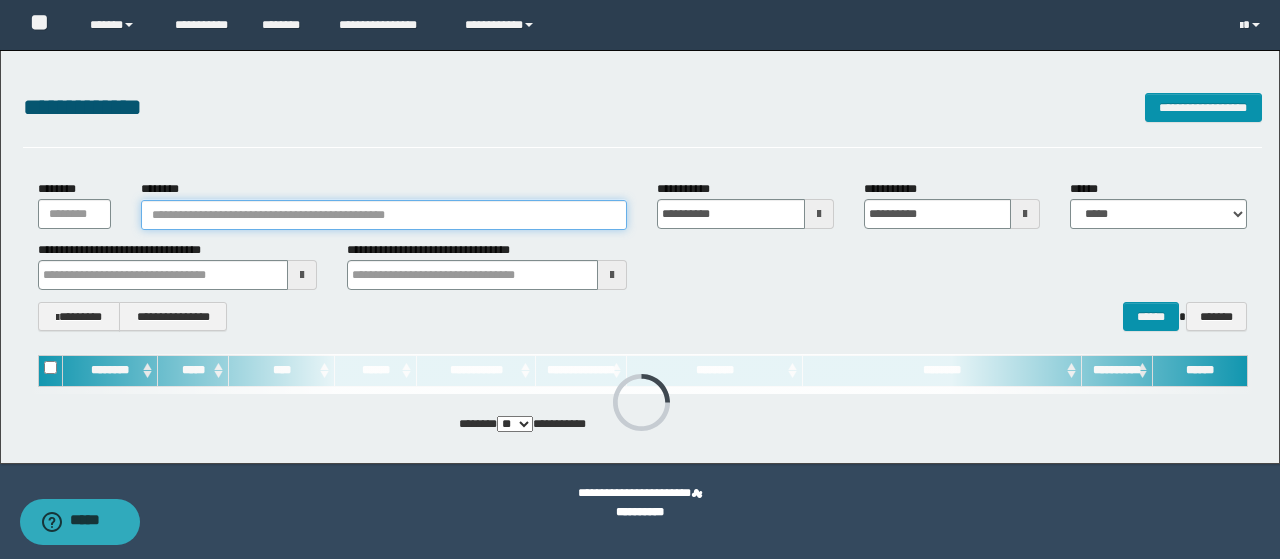 paste on "********" 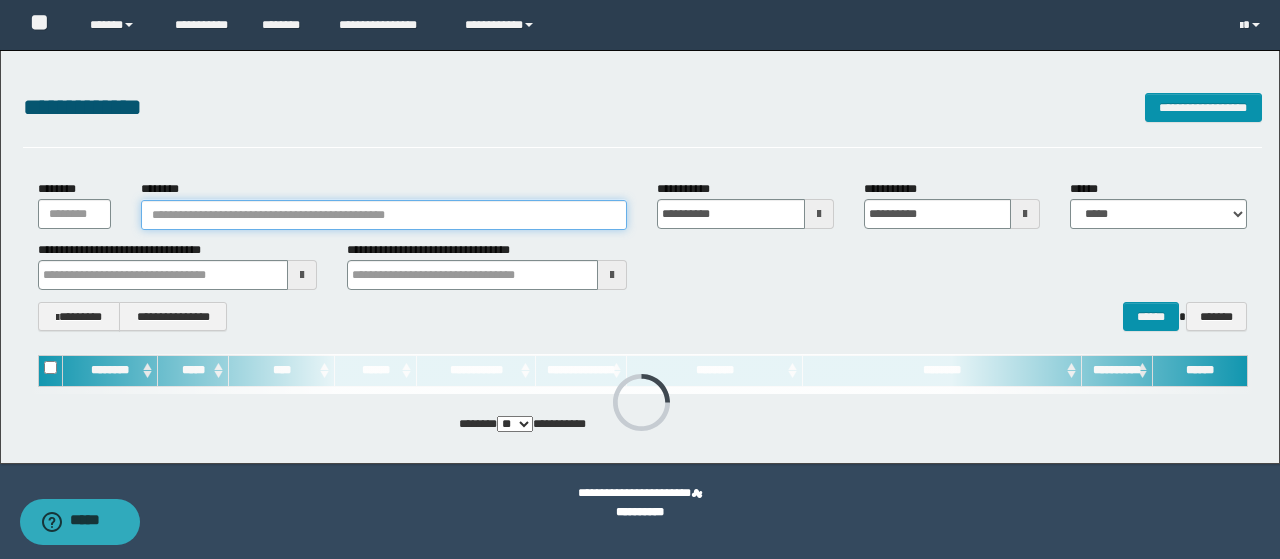 type on "********" 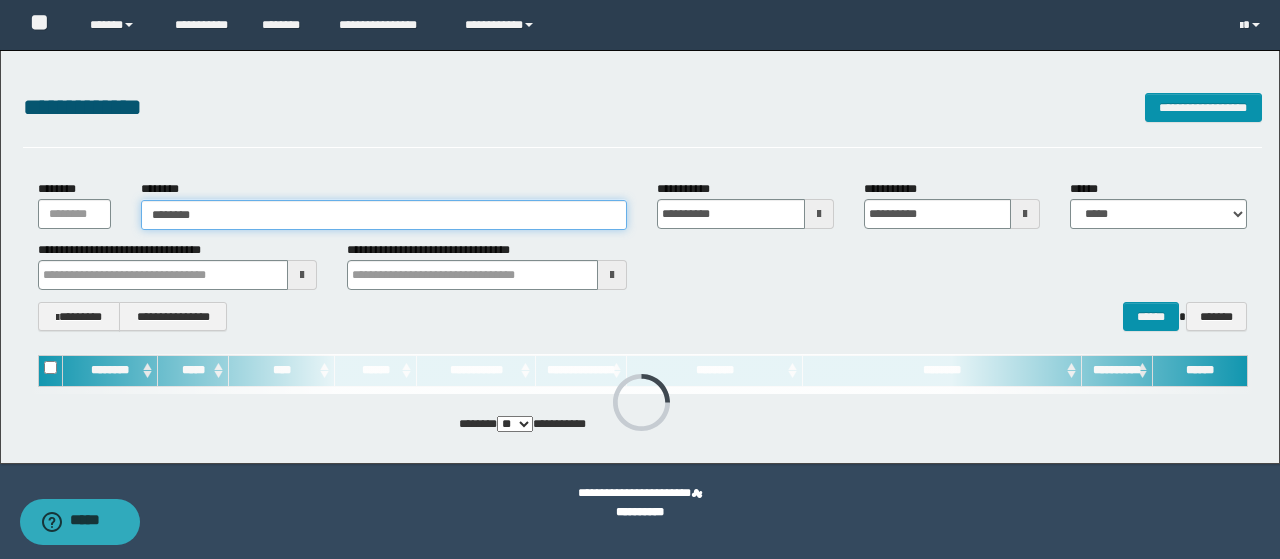 type on "********" 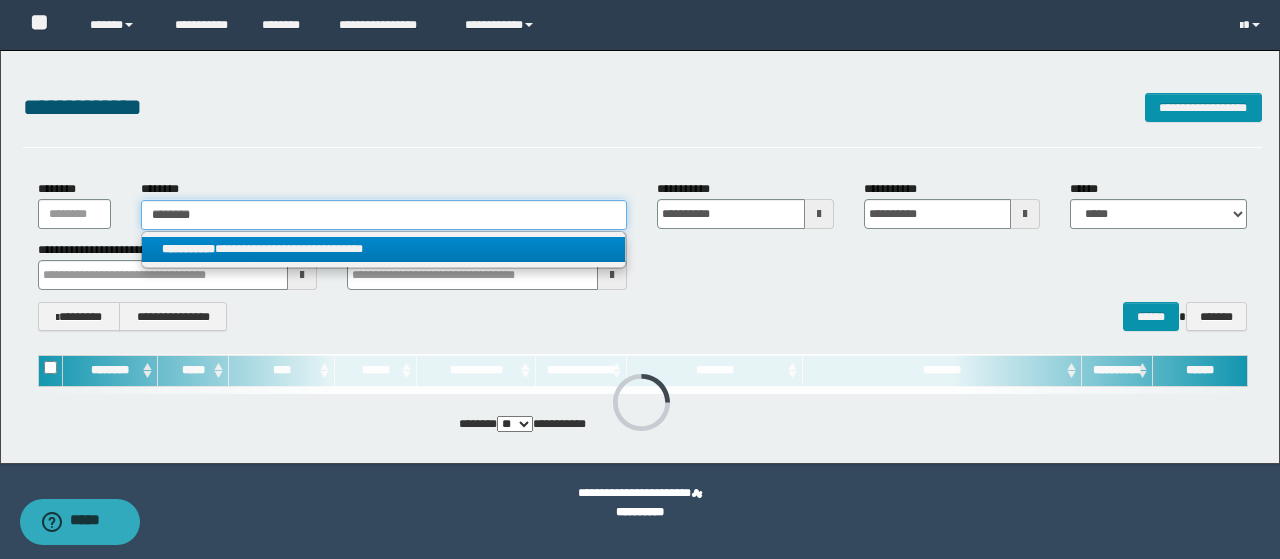 type on "********" 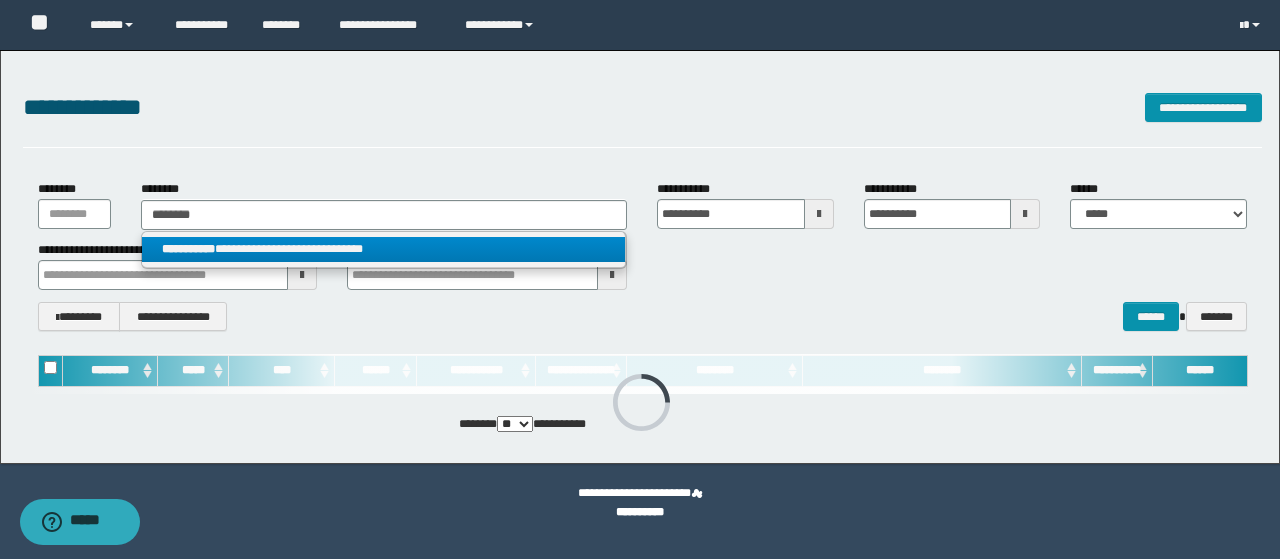 click on "**********" at bounding box center [384, 249] 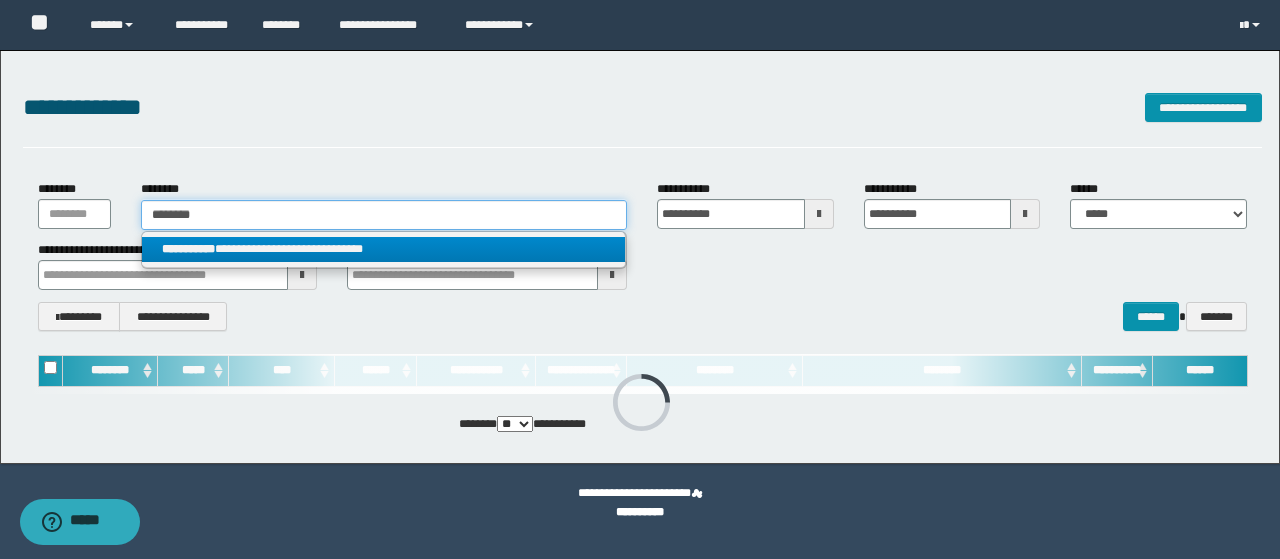 type 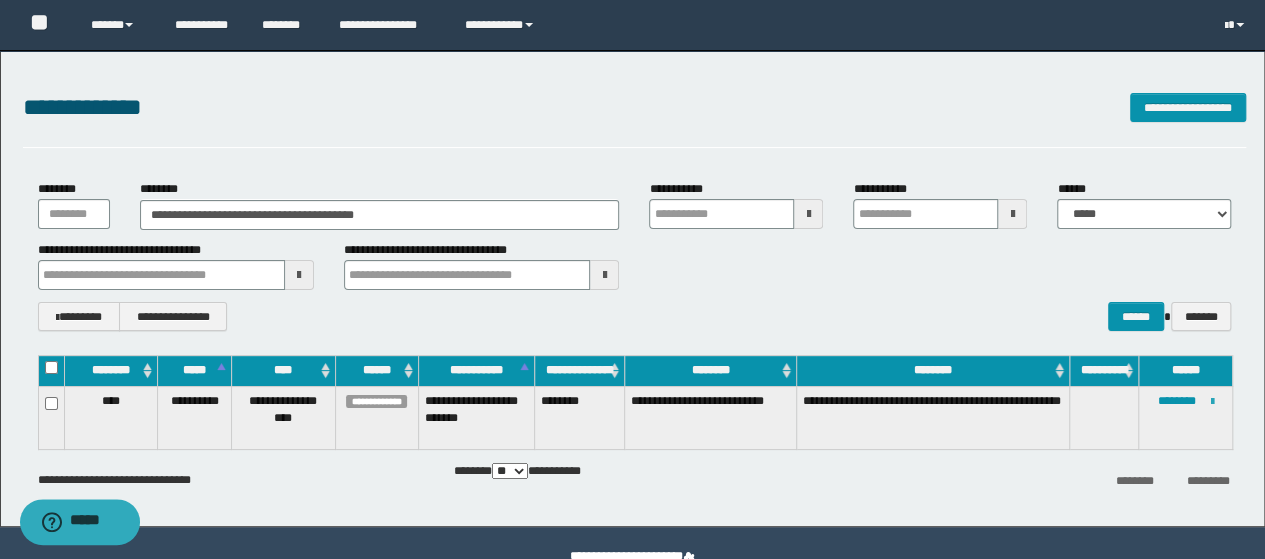 click at bounding box center [1212, 402] 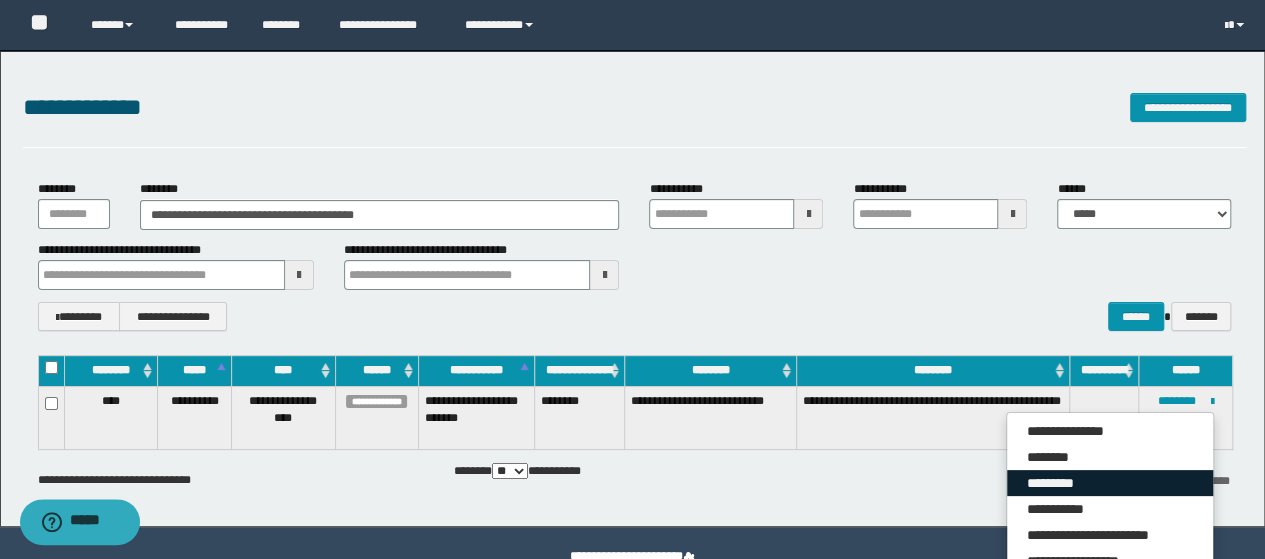 click on "*********" at bounding box center [1110, 483] 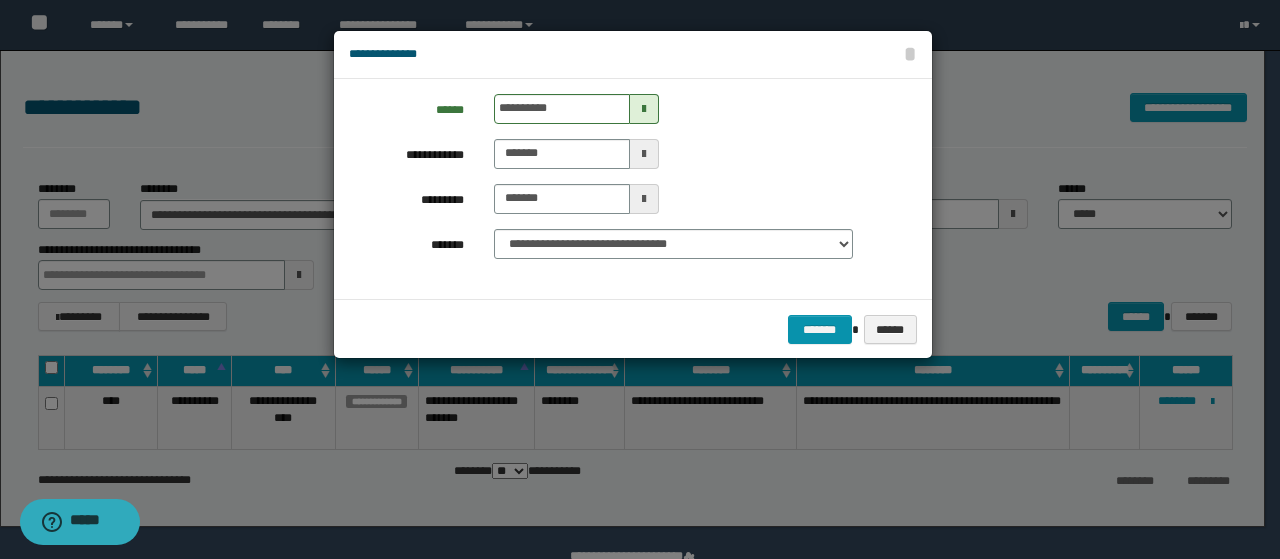 click at bounding box center [644, 109] 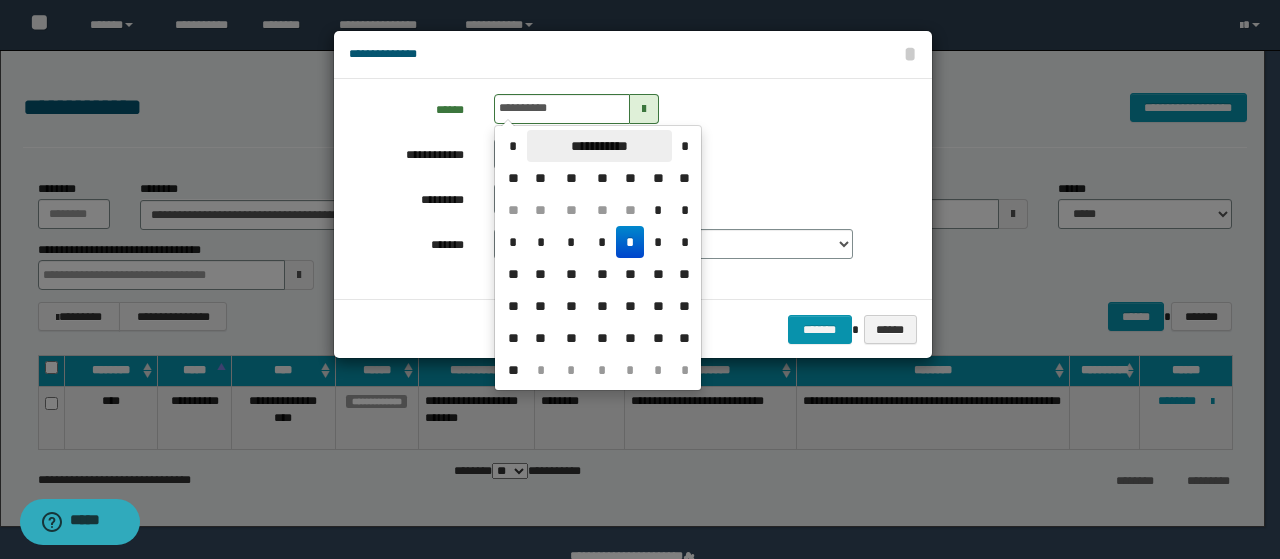 click on "**********" at bounding box center [599, 146] 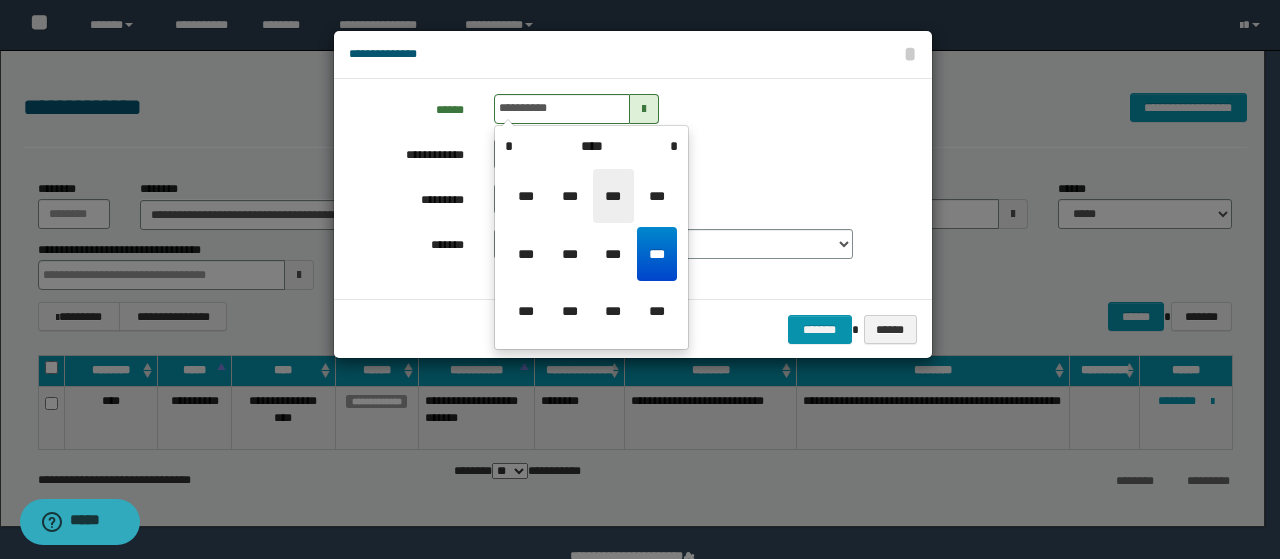 click on "***" at bounding box center [613, 196] 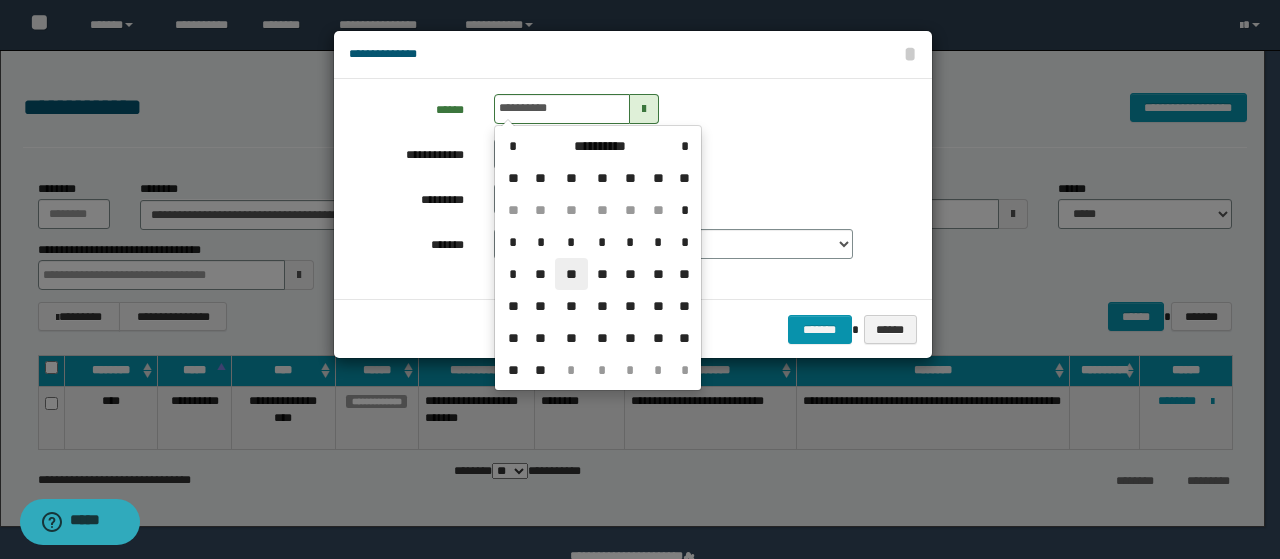 click on "**" at bounding box center [571, 274] 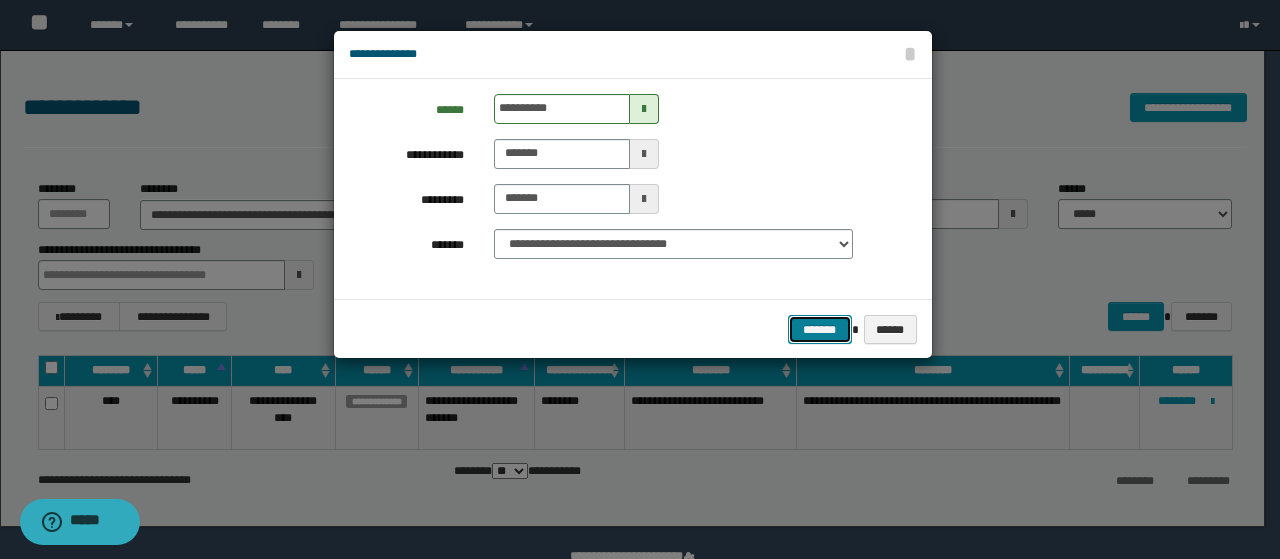 click on "*******" at bounding box center [820, 329] 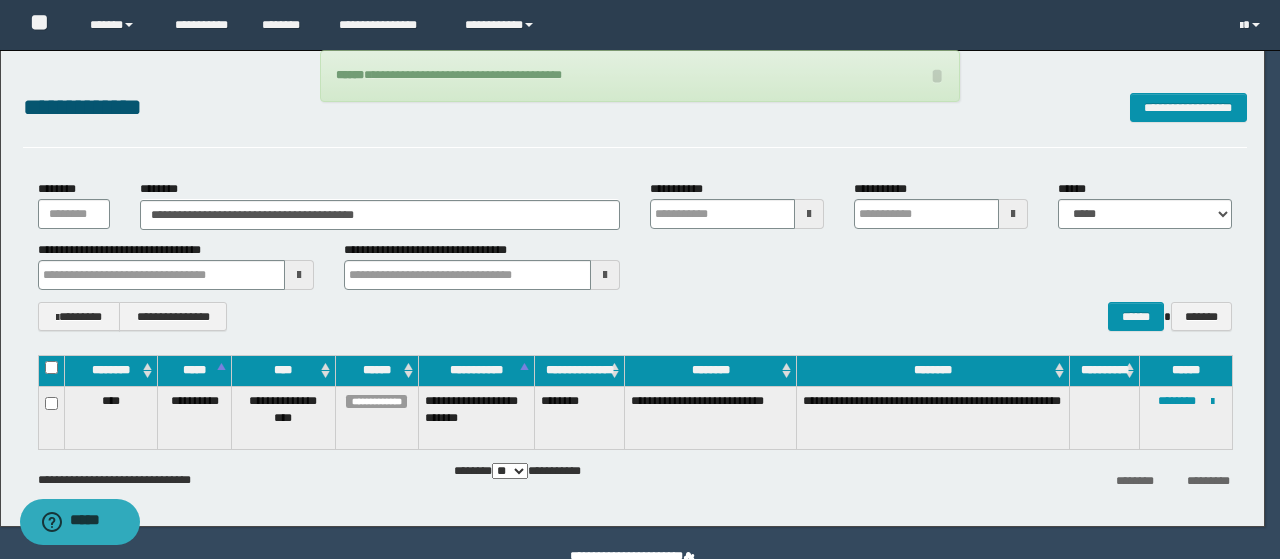 type 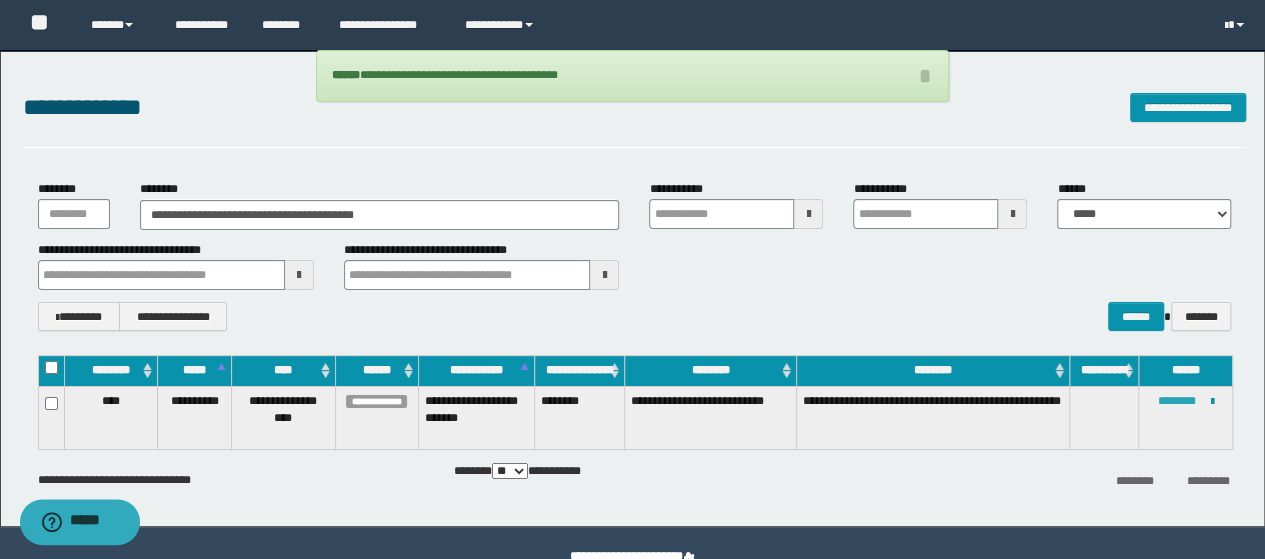click on "********" at bounding box center [1177, 401] 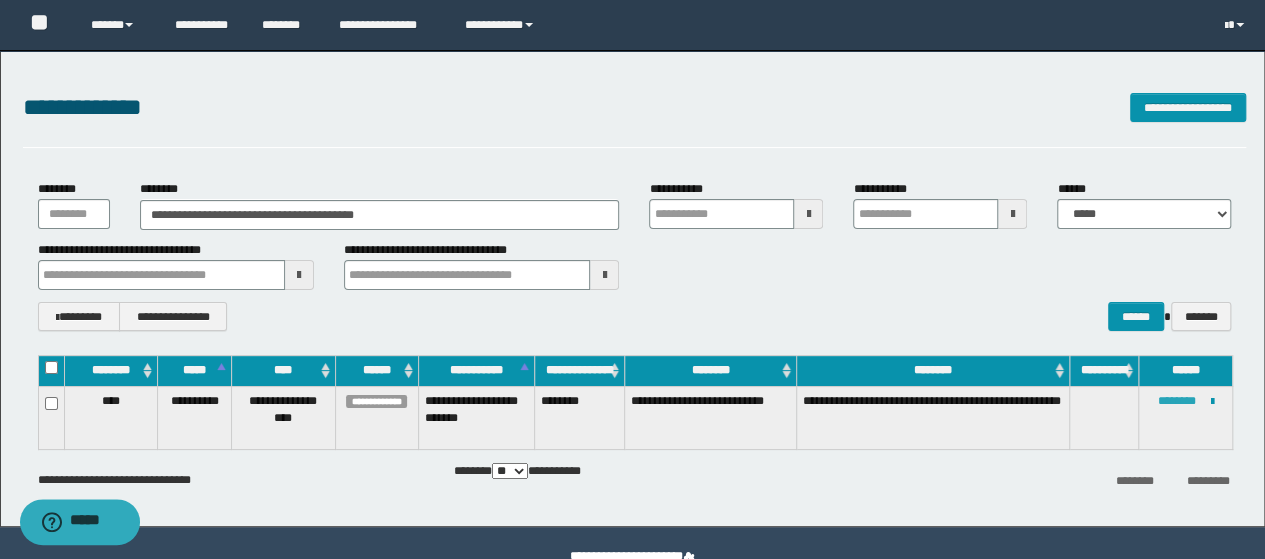 type 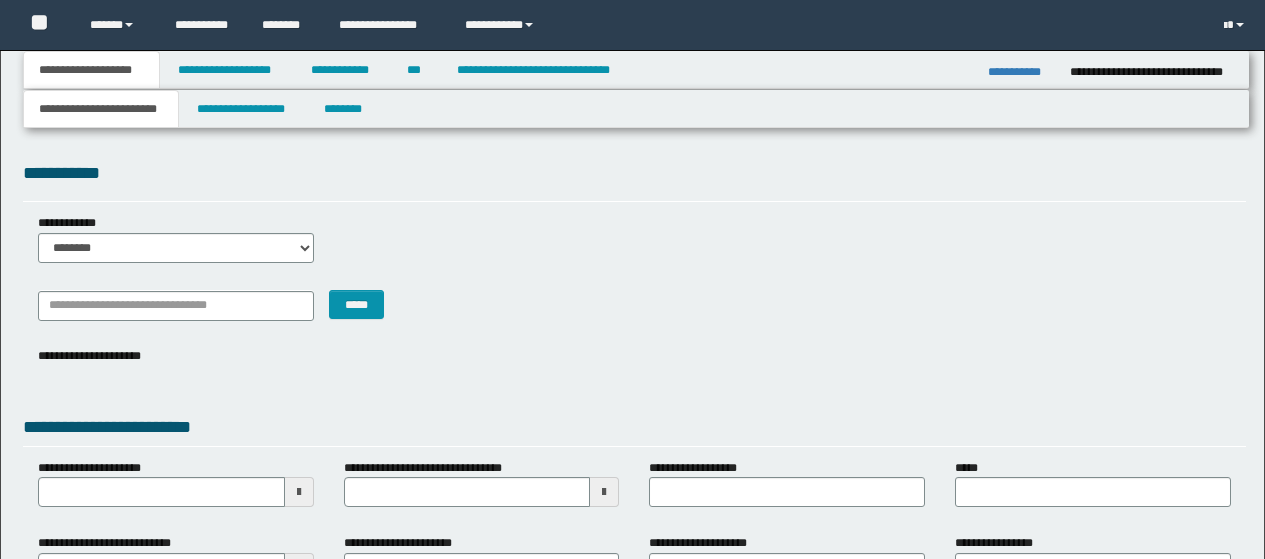 scroll, scrollTop: 0, scrollLeft: 0, axis: both 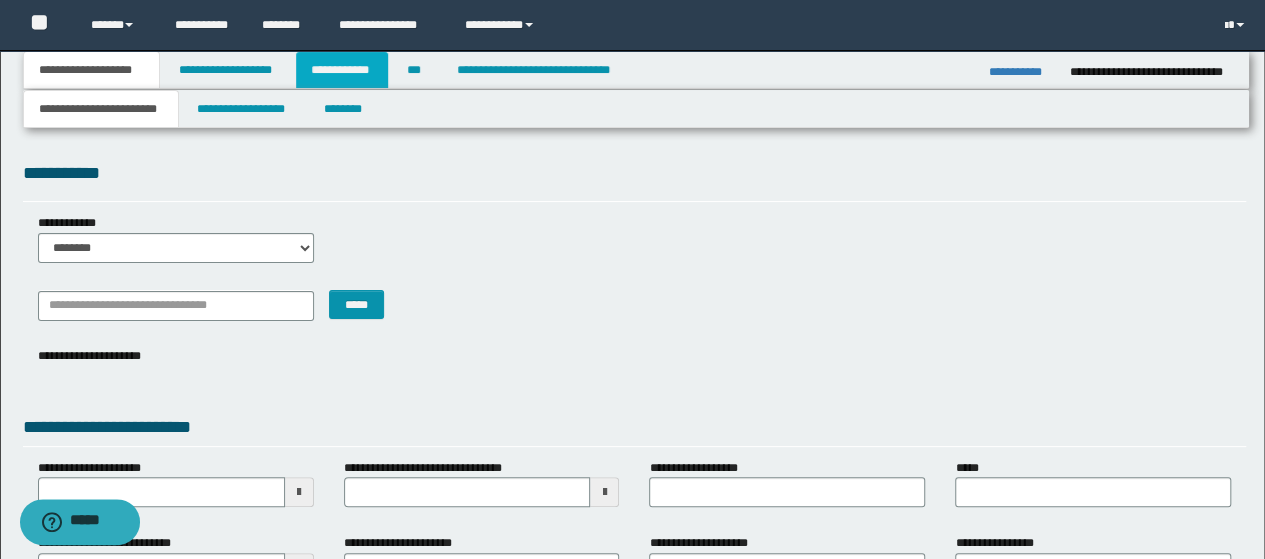 click on "**********" at bounding box center (342, 70) 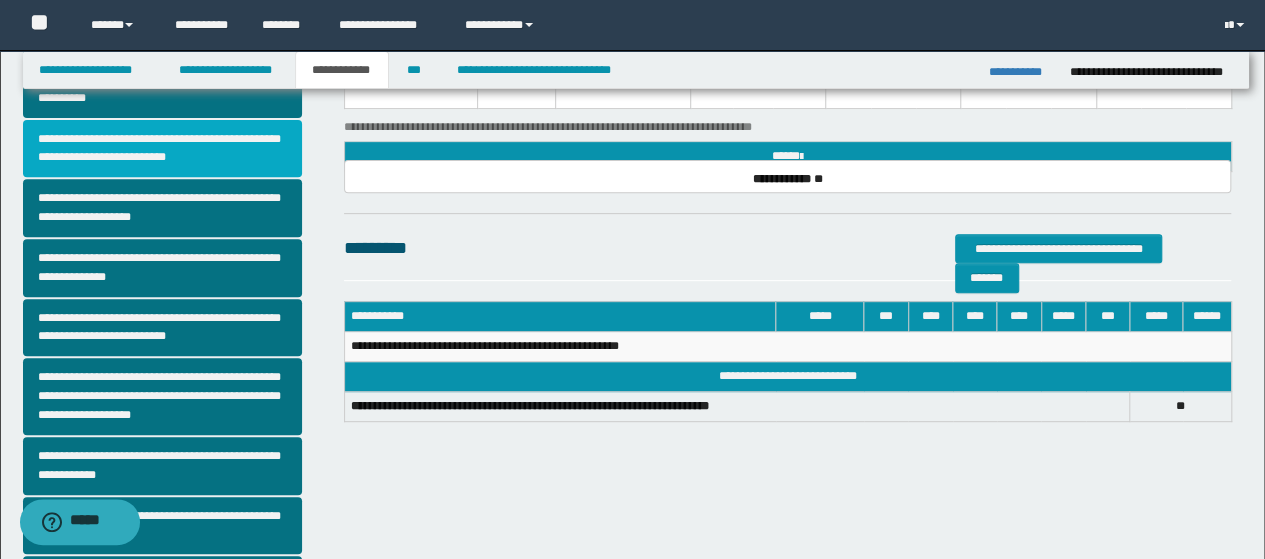 scroll, scrollTop: 400, scrollLeft: 0, axis: vertical 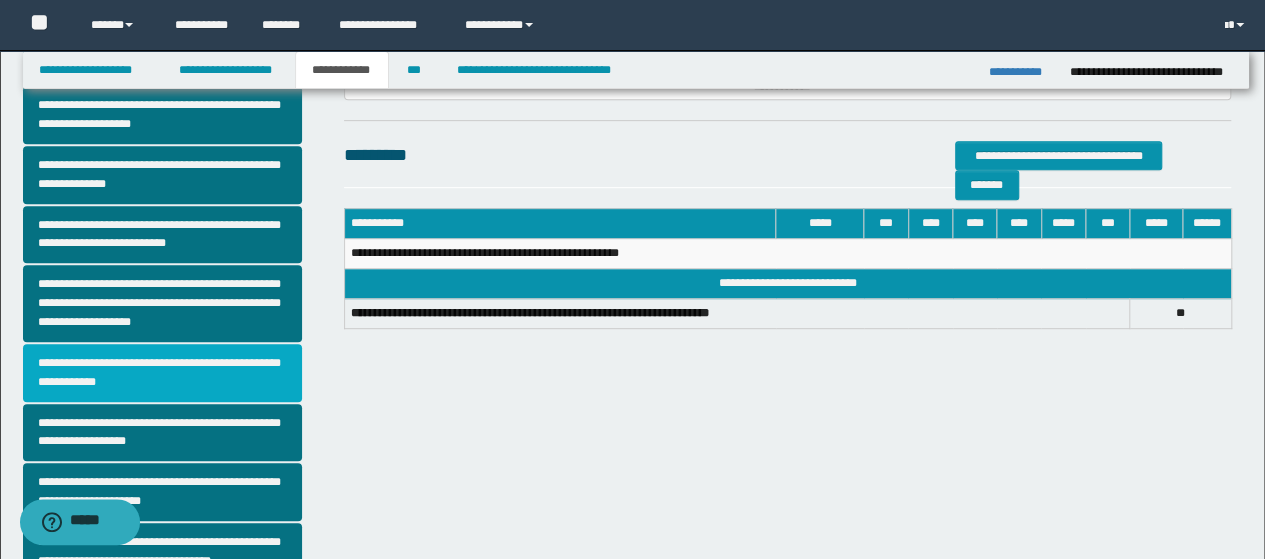 click on "**********" at bounding box center [162, 373] 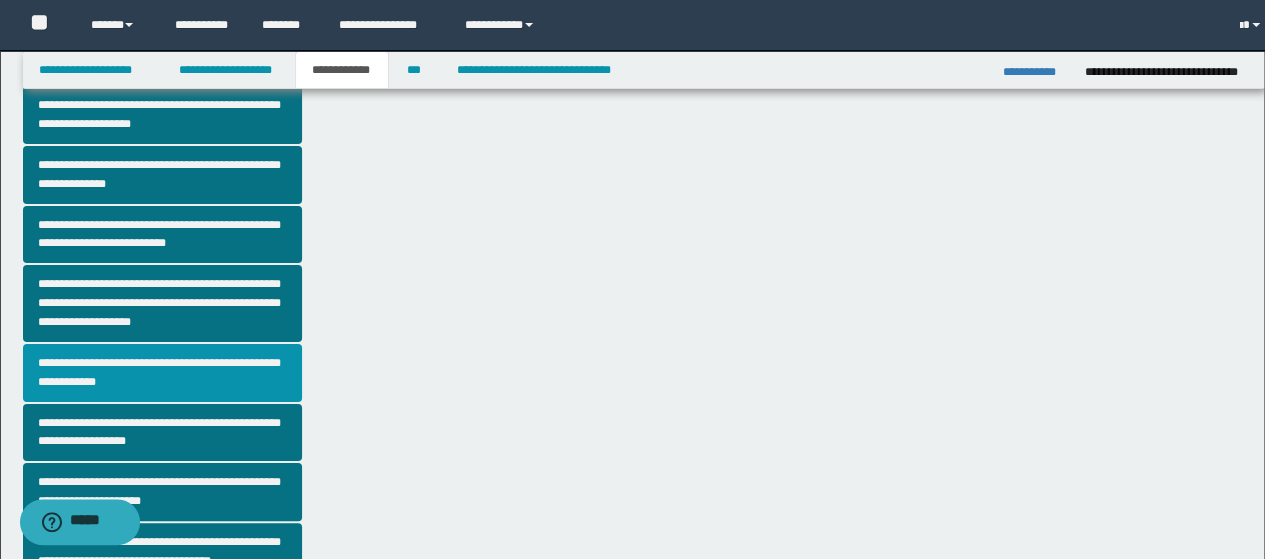 scroll, scrollTop: 0, scrollLeft: 0, axis: both 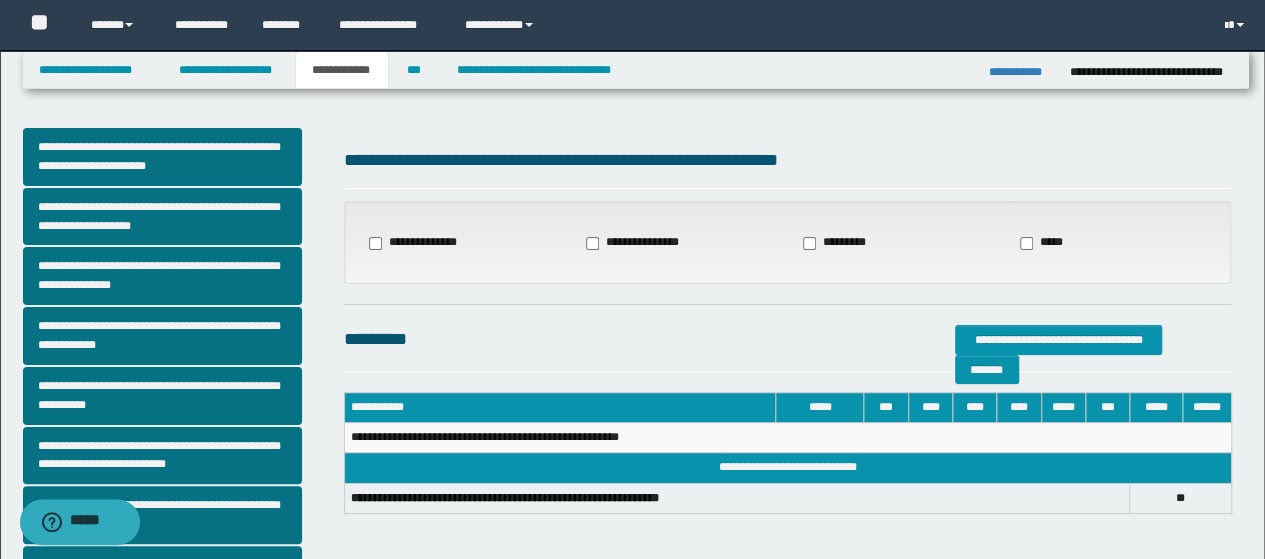click on "**********" at bounding box center (418, 243) 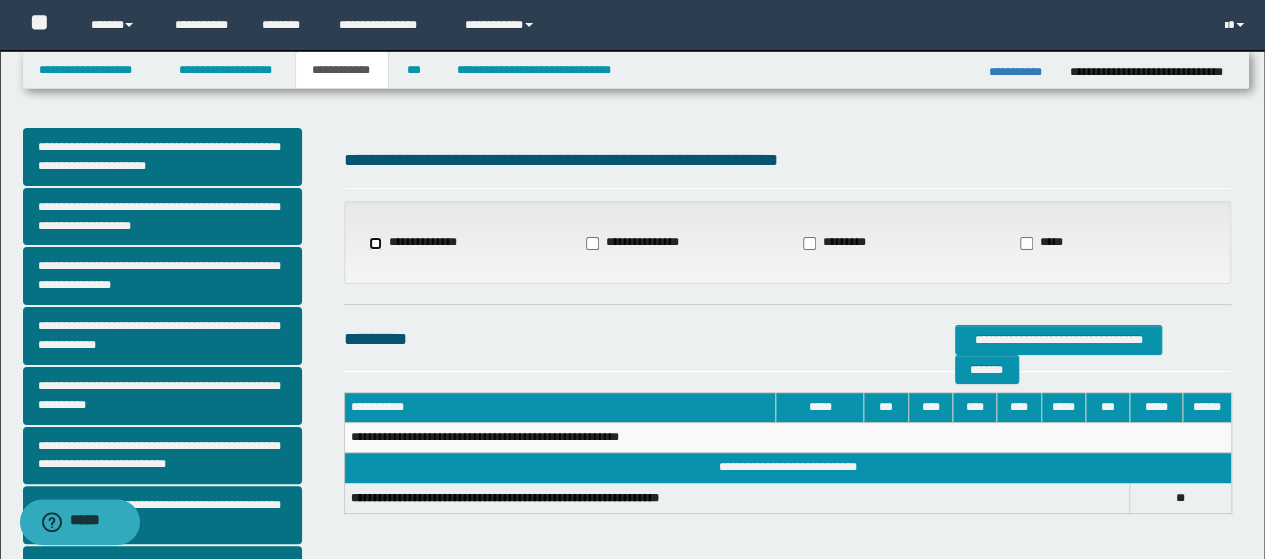 select on "*" 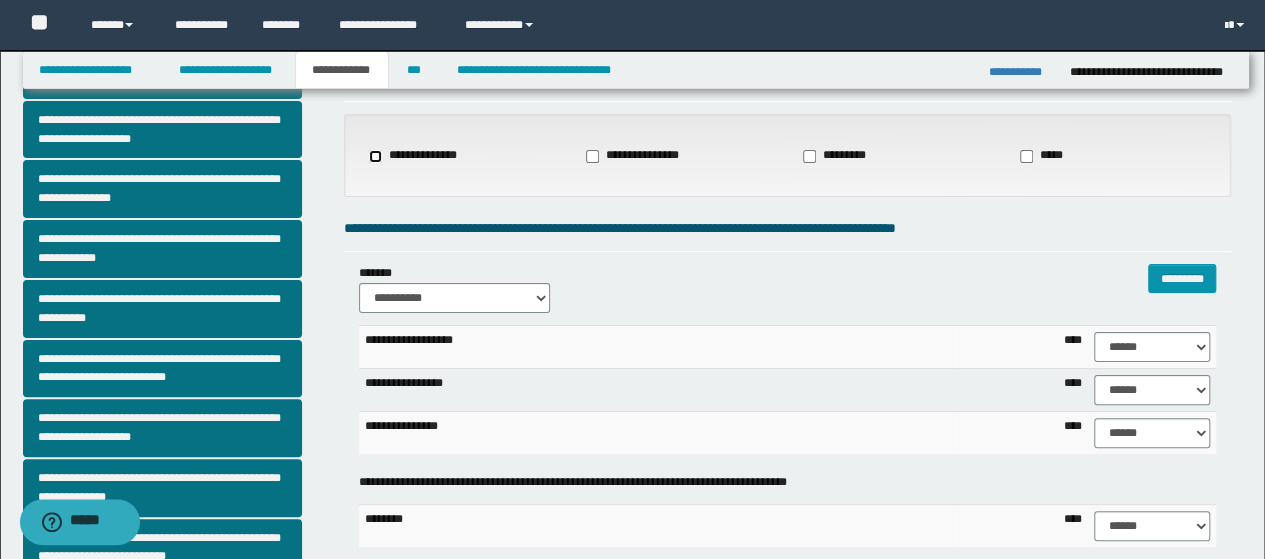 scroll, scrollTop: 200, scrollLeft: 0, axis: vertical 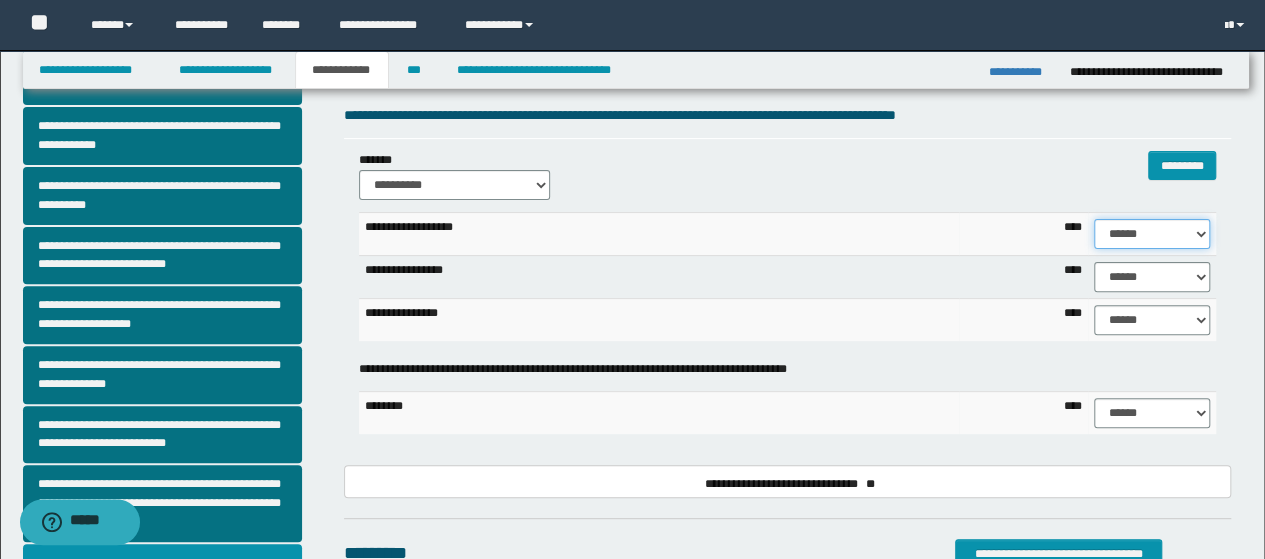 click on "******
****
**
**
**
**
**
**
**
**
***
***
***
***
***
***
***
***
***
***
****
****
****
****" at bounding box center [1152, 234] 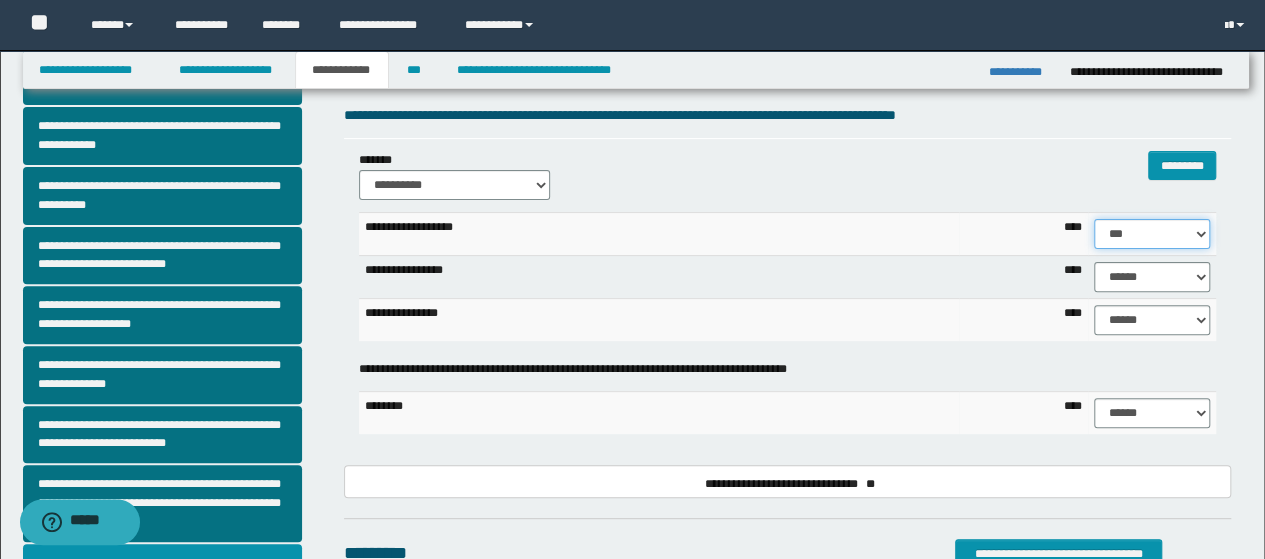 click on "******
****
**
**
**
**
**
**
**
**
***
***
***
***
***
***
***
***
***
***
****
****
****
****" at bounding box center [1152, 234] 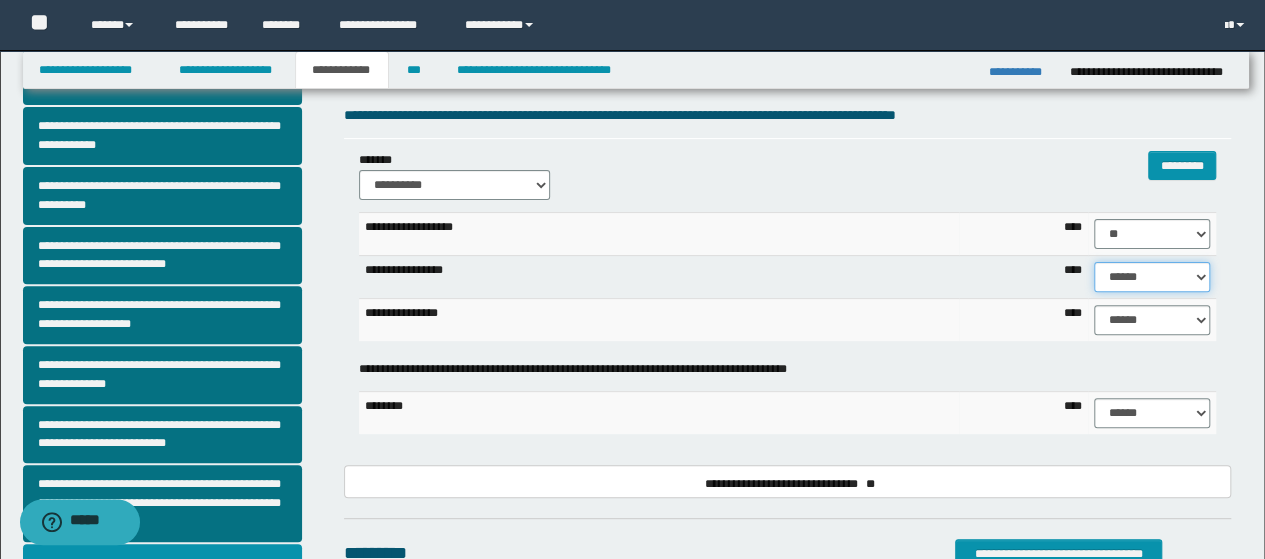 click on "******
****
**
**
**
**
**
**
**
**
***
***
***
***
***
***
***
***
***
***
****
****
****
****" at bounding box center (1152, 277) 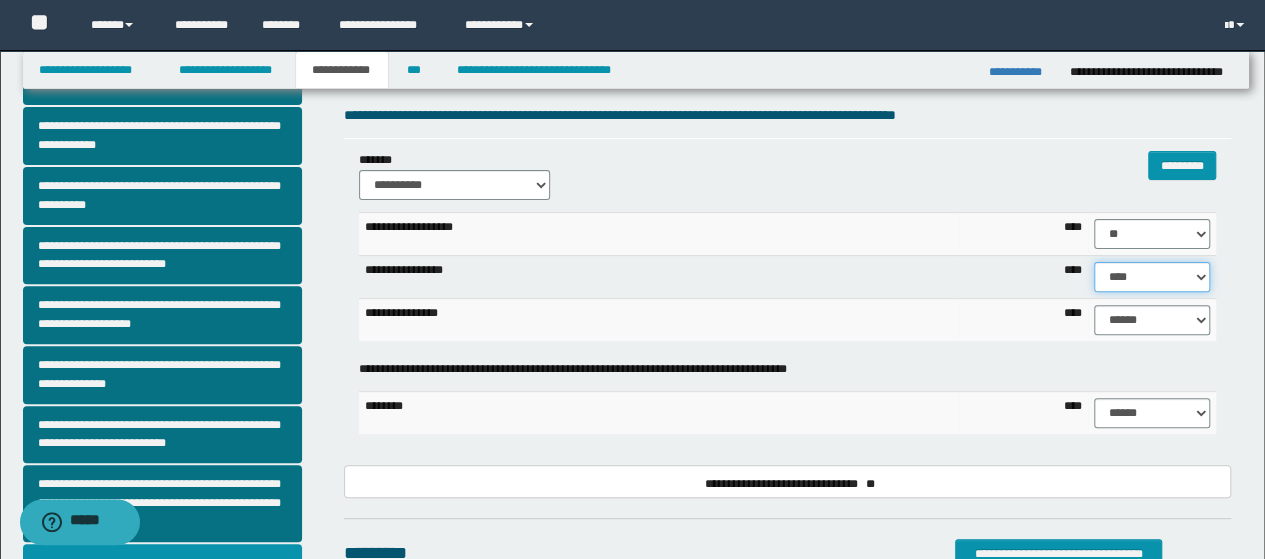 click on "******
****
**
**
**
**
**
**
**
**
***
***
***
***
***
***
***
***
***
***
****
****
****
****" at bounding box center [1152, 277] 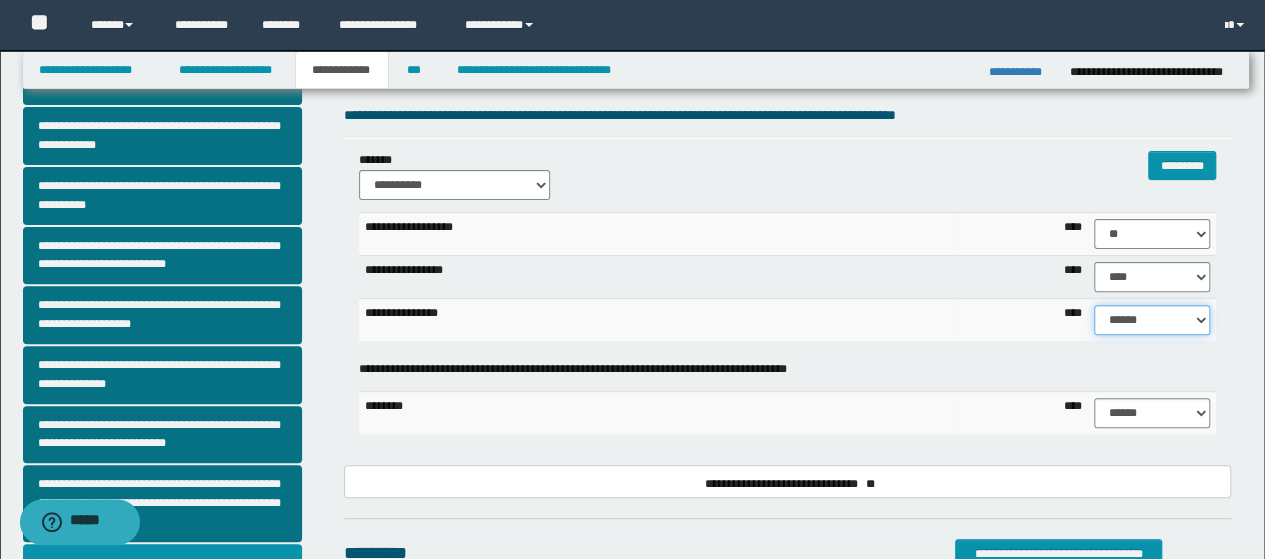 click on "******
****
**
**
**
**
**
**
**
**
***
***
***
***
***
***
***
***
***
***
****
****
****
****" at bounding box center (1152, 320) 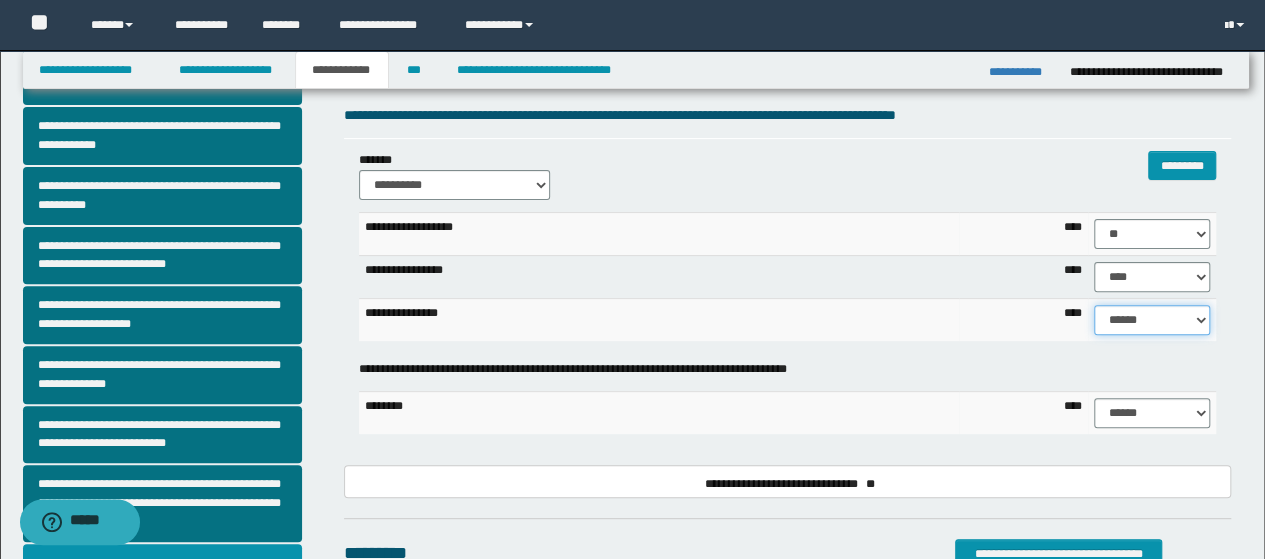 select on "**" 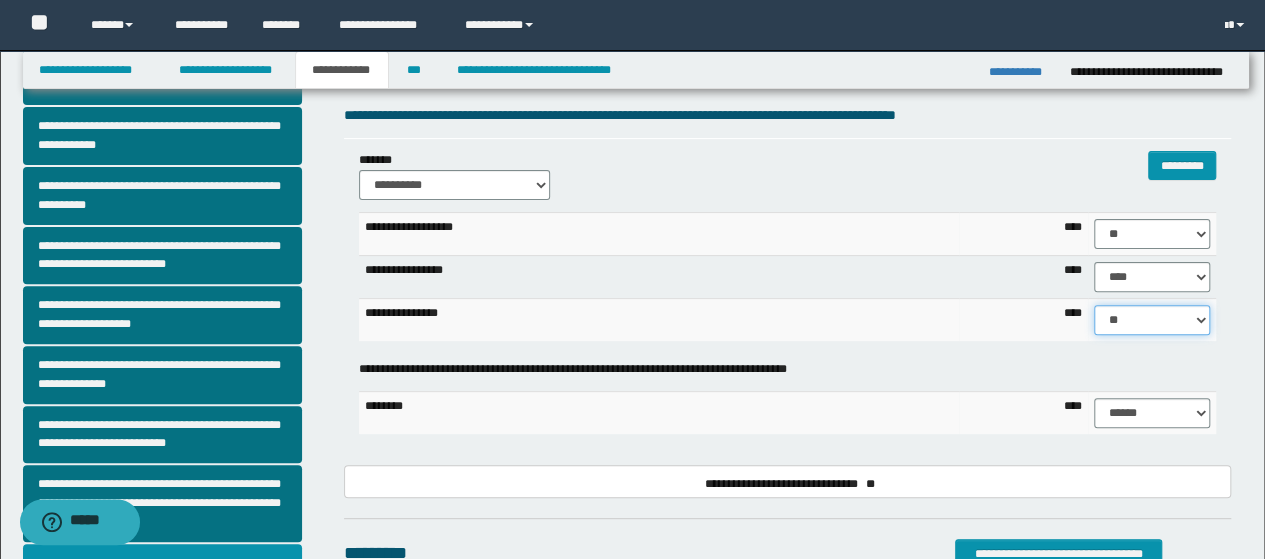 click on "******
****
**
**
**
**
**
**
**
**
***
***
***
***
***
***
***
***
***
***
****
****
****
****" at bounding box center [1152, 320] 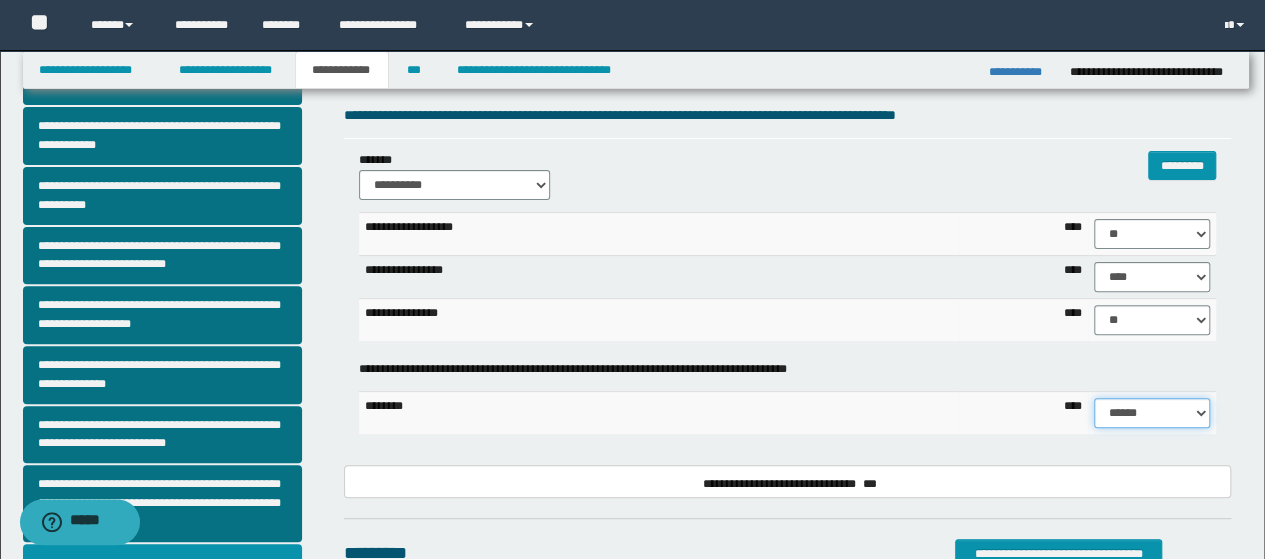 click on "[REDACTED]
[REDACTED]
[REDACTED]
[REDACTED]
[REDACTED]
[REDACTED]
[REDACTED]
[REDACTED]
[REDACTED]
[REDACTED]
[REDACTED]" at bounding box center (1152, 413) 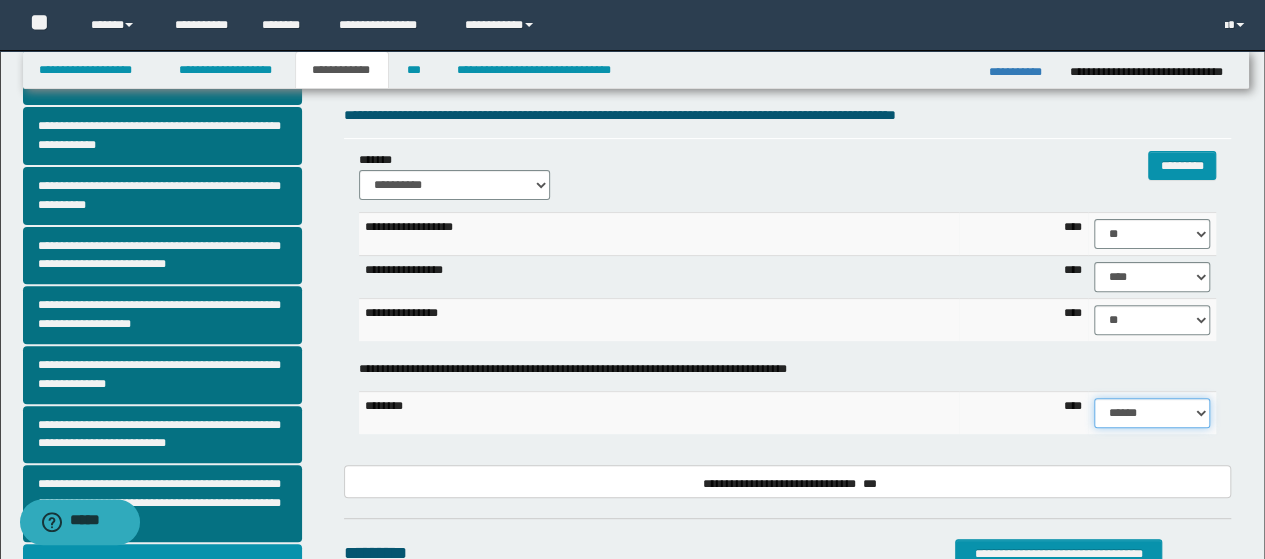 select on "**" 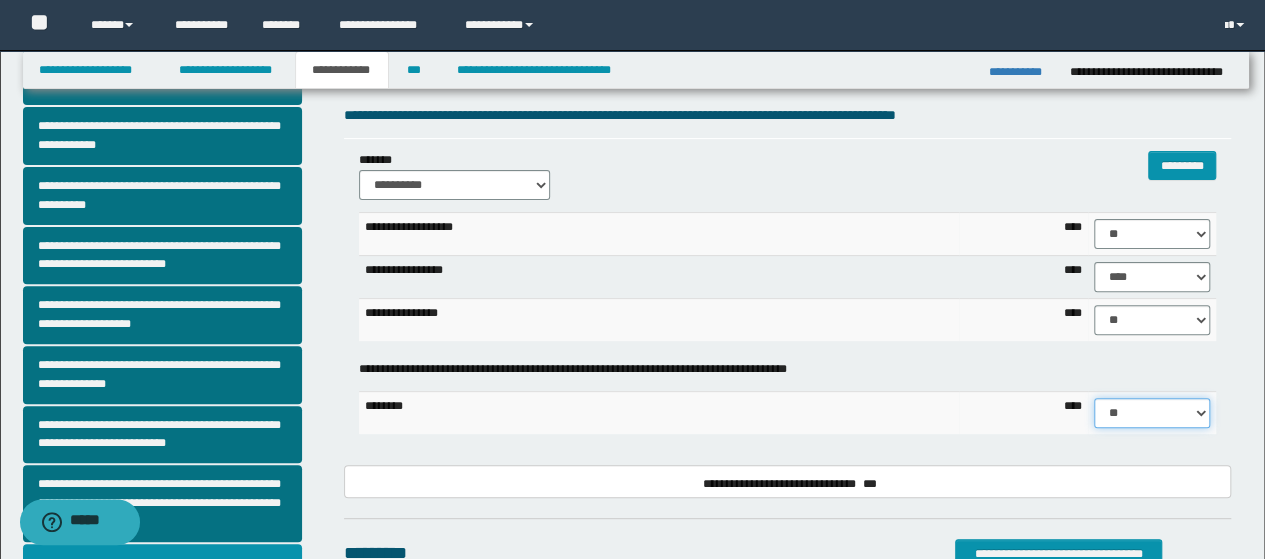 click on "[REDACTED]
[REDACTED]
[REDACTED]
[REDACTED]
[REDACTED]
[REDACTED]
[REDACTED]
[REDACTED]
[REDACTED]
[REDACTED]
[REDACTED]" at bounding box center [1152, 413] 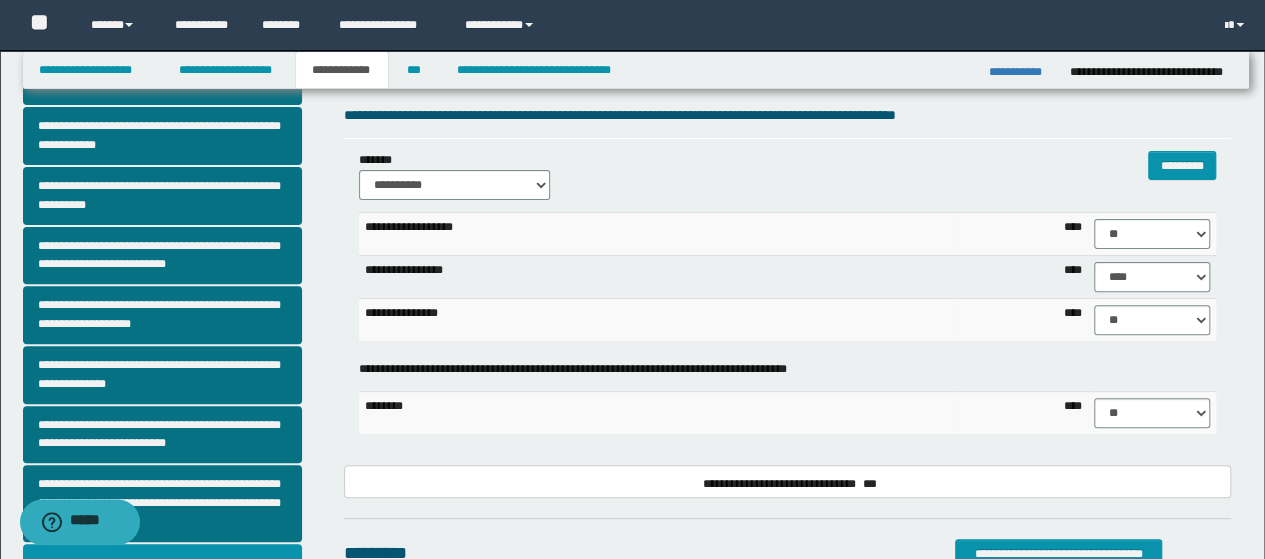 click on "**********" at bounding box center (788, 369) 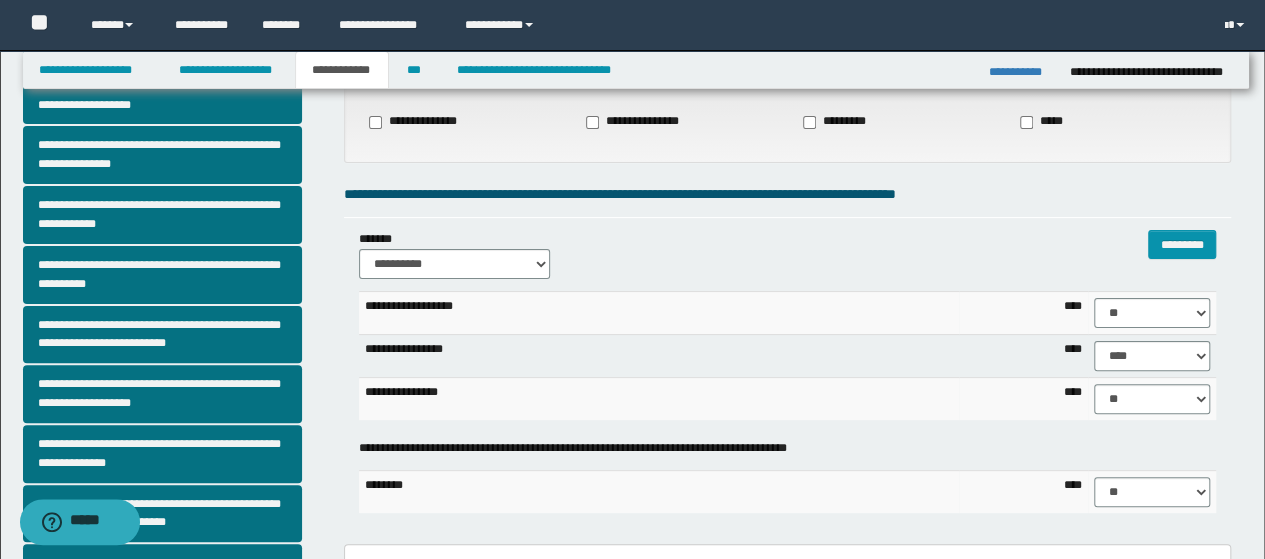 scroll, scrollTop: 100, scrollLeft: 0, axis: vertical 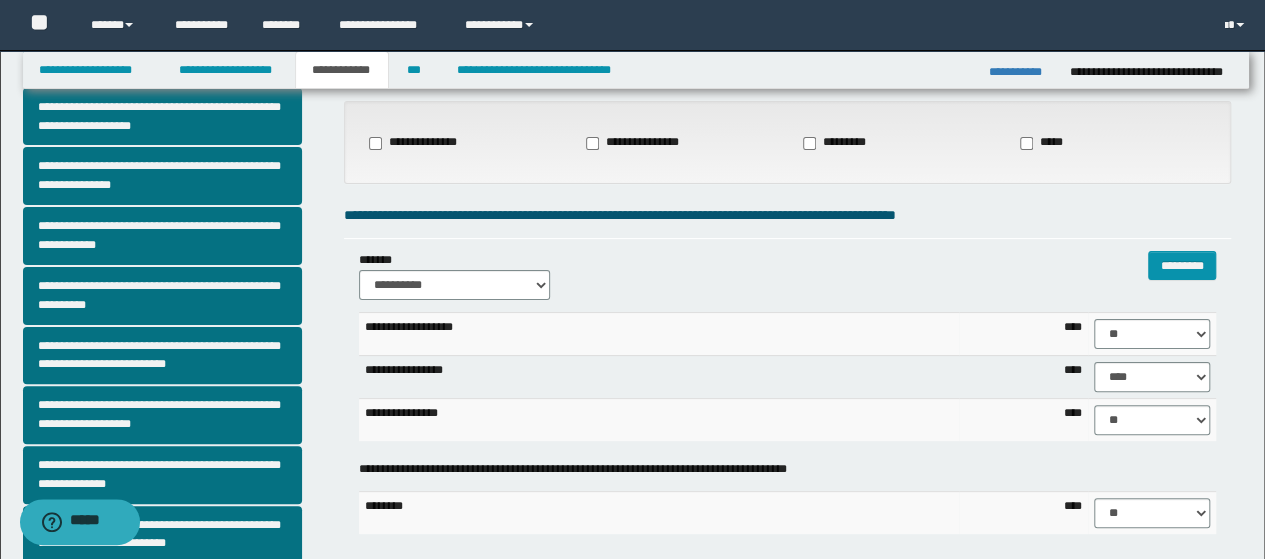 click on "**********" at bounding box center [639, 143] 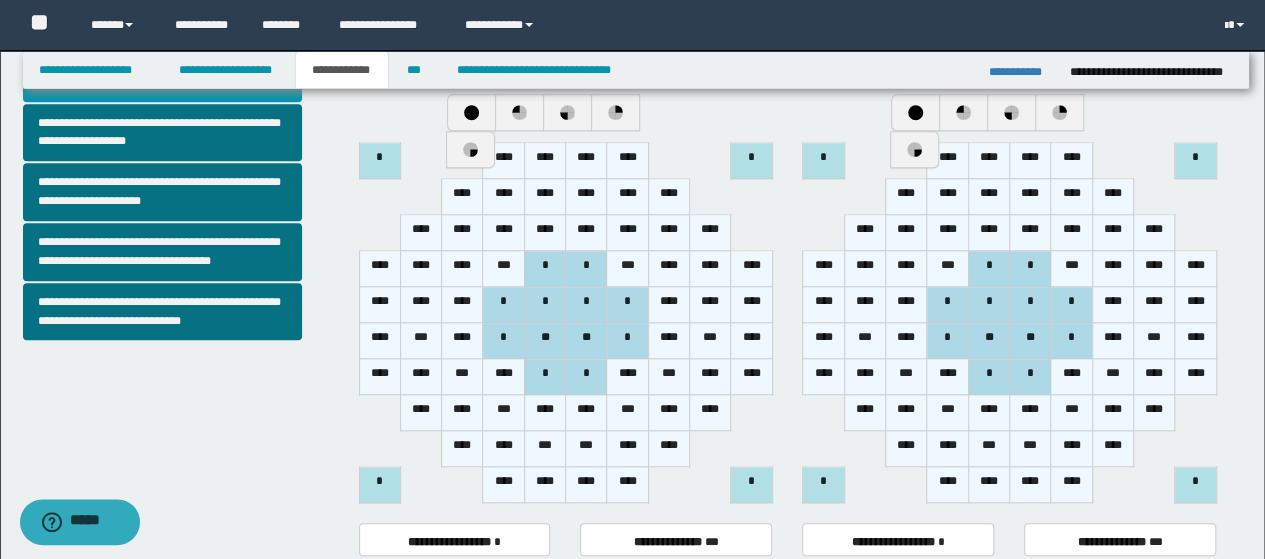 scroll, scrollTop: 600, scrollLeft: 0, axis: vertical 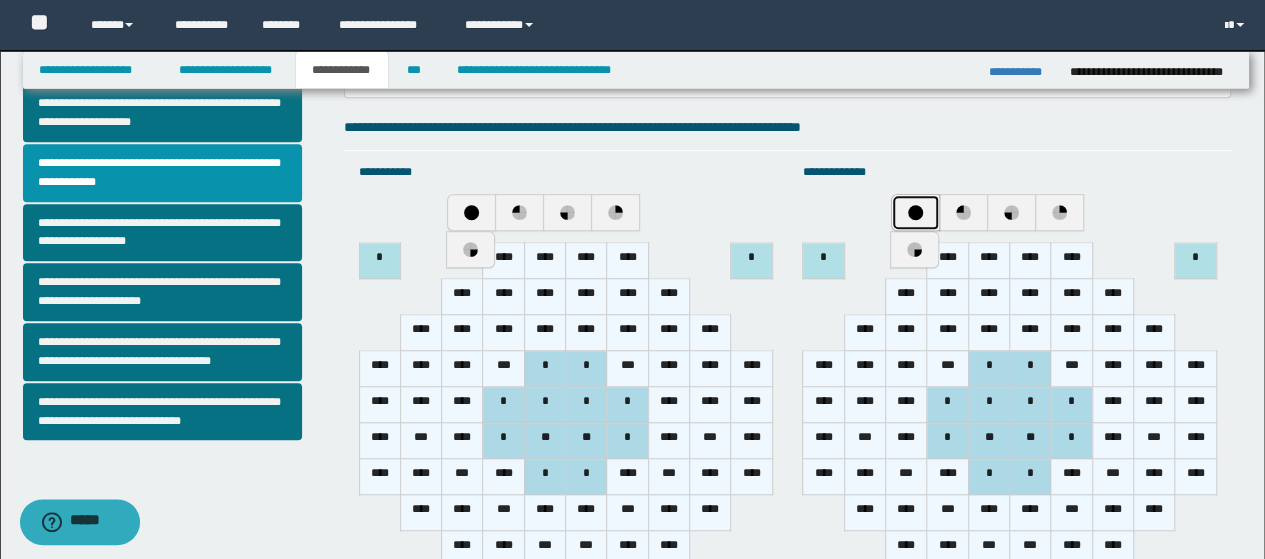 drag, startPoint x: 927, startPoint y: 218, endPoint x: 838, endPoint y: 219, distance: 89.005615 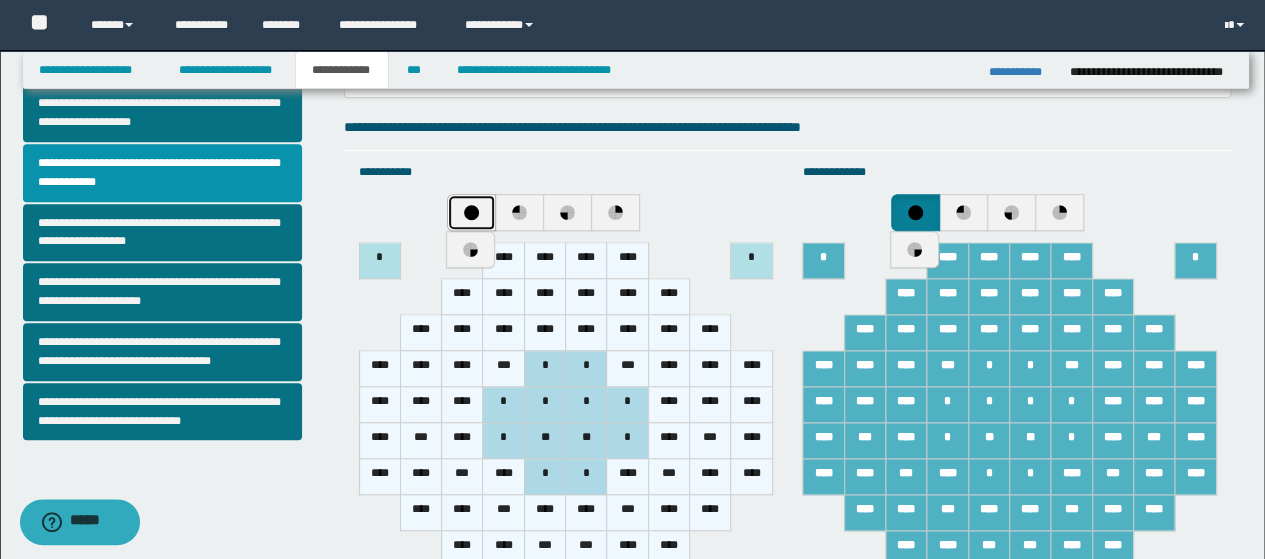 click at bounding box center [471, 212] 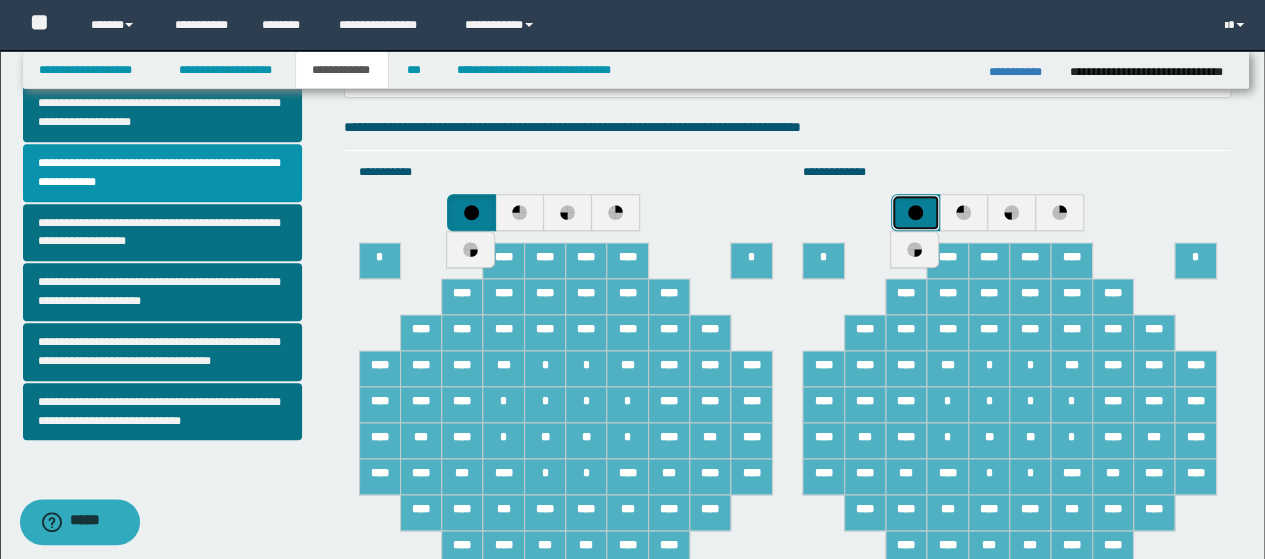 click at bounding box center [915, 212] 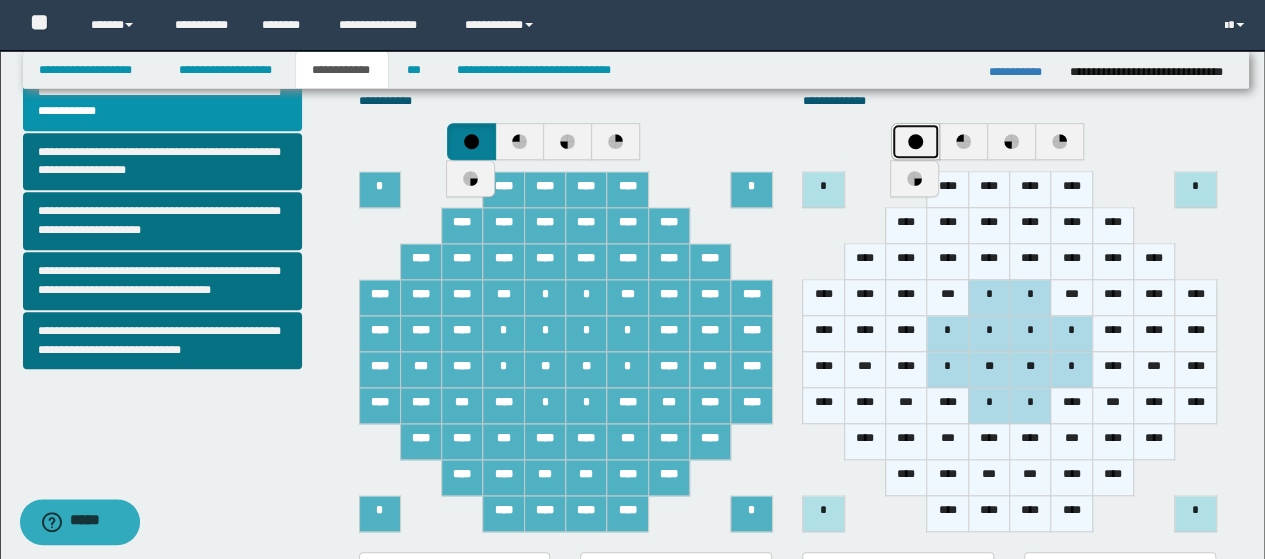 scroll, scrollTop: 700, scrollLeft: 0, axis: vertical 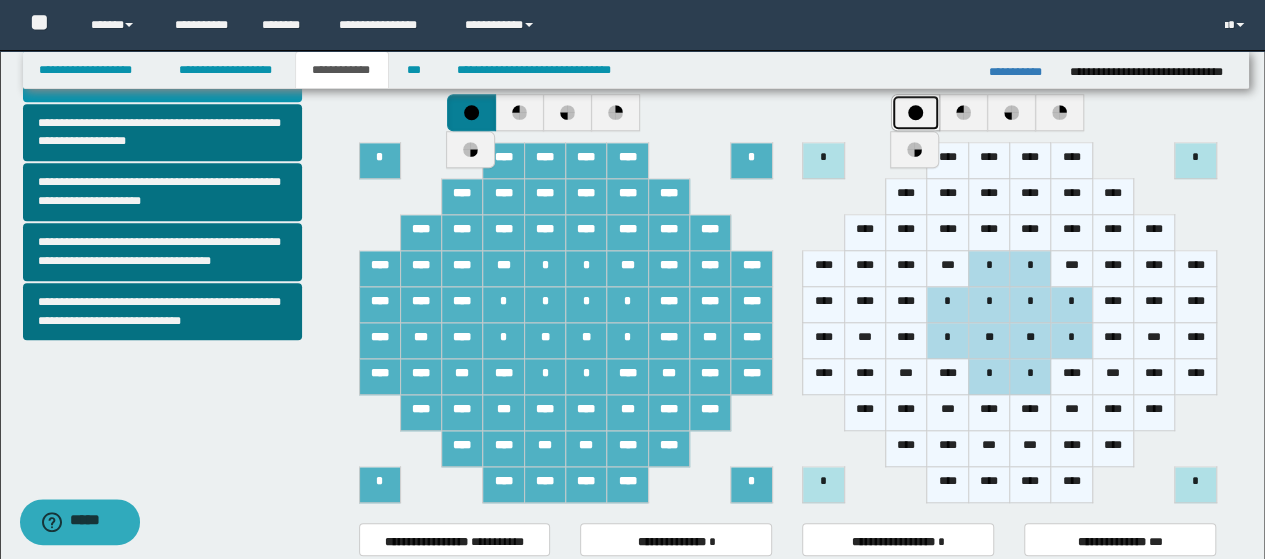 click at bounding box center [915, 112] 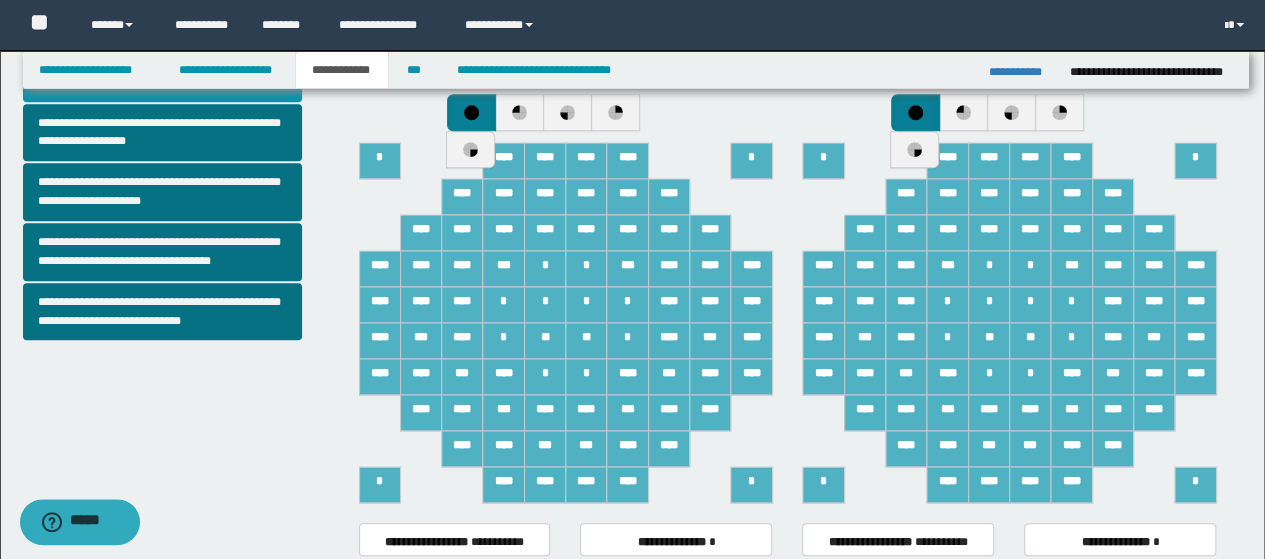 click on "*" at bounding box center [988, 377] 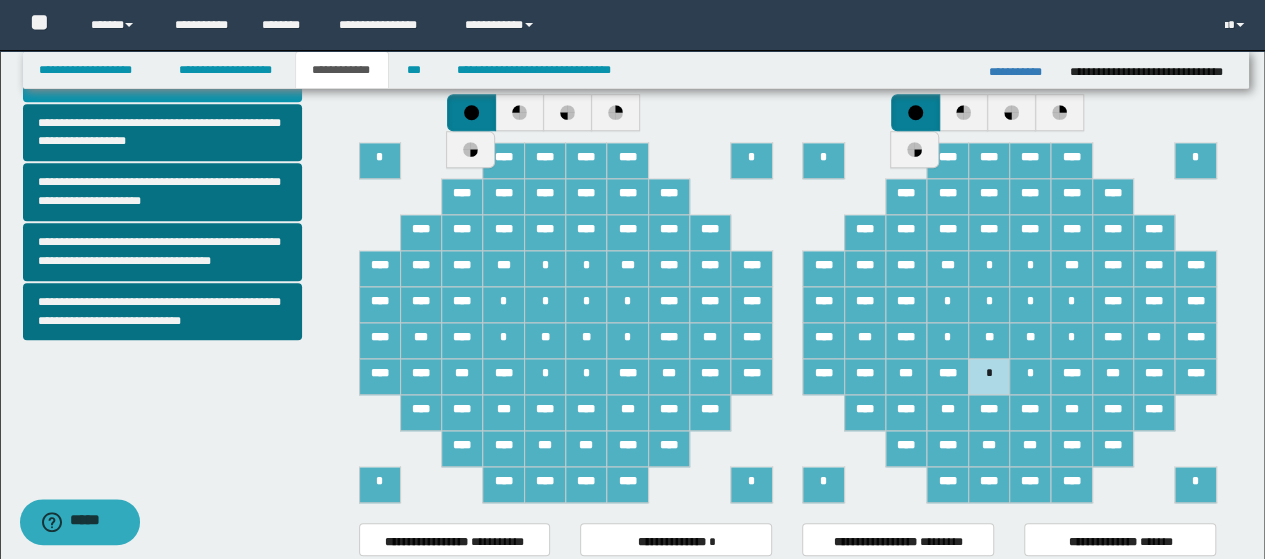 click on "**" at bounding box center (988, 341) 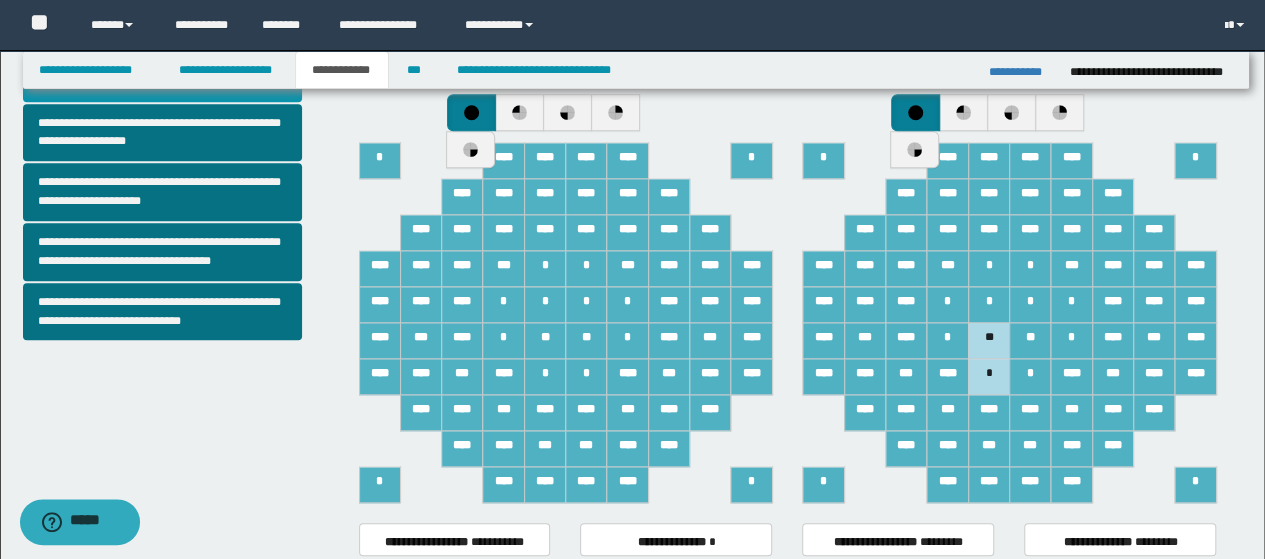 click on "*" at bounding box center [947, 341] 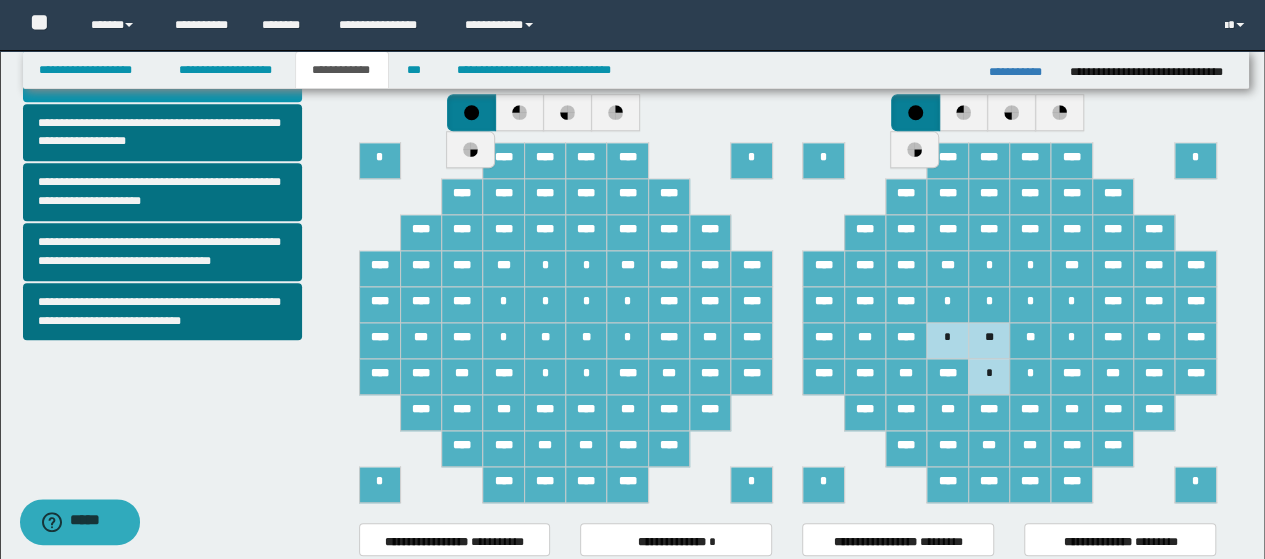 click on "*" at bounding box center [1029, 377] 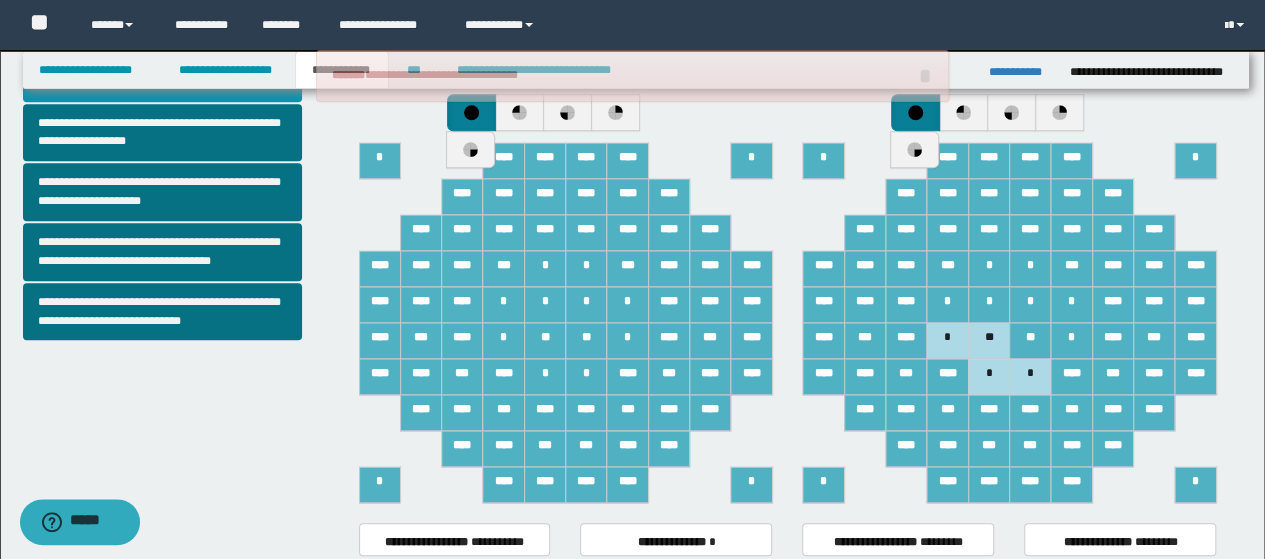 click on "****" at bounding box center (1112, 305) 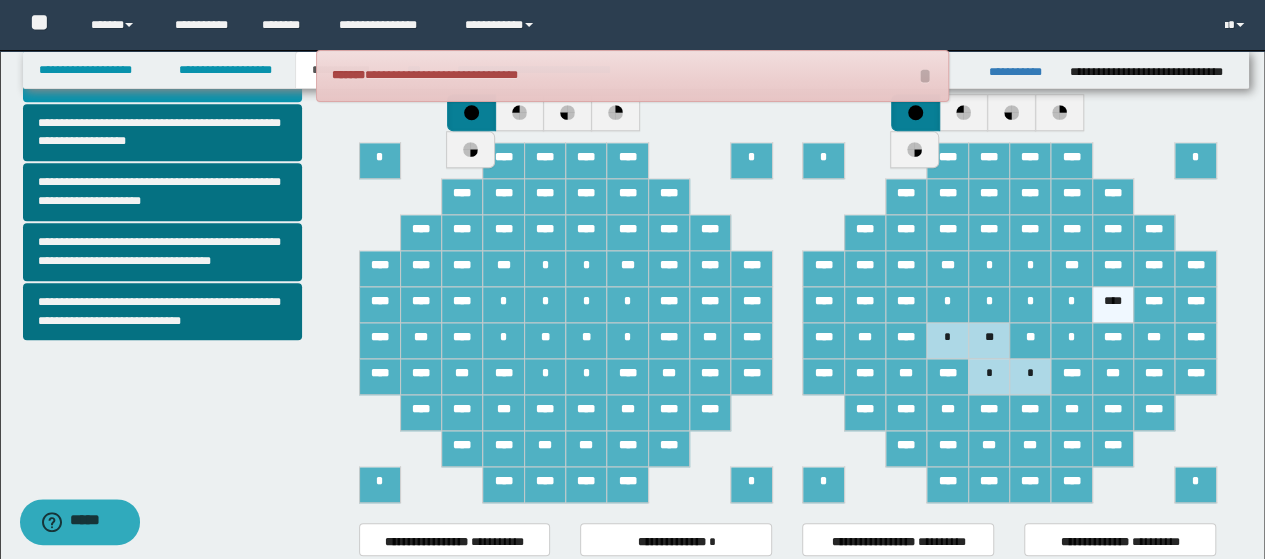 click on "****" at bounding box center (1112, 341) 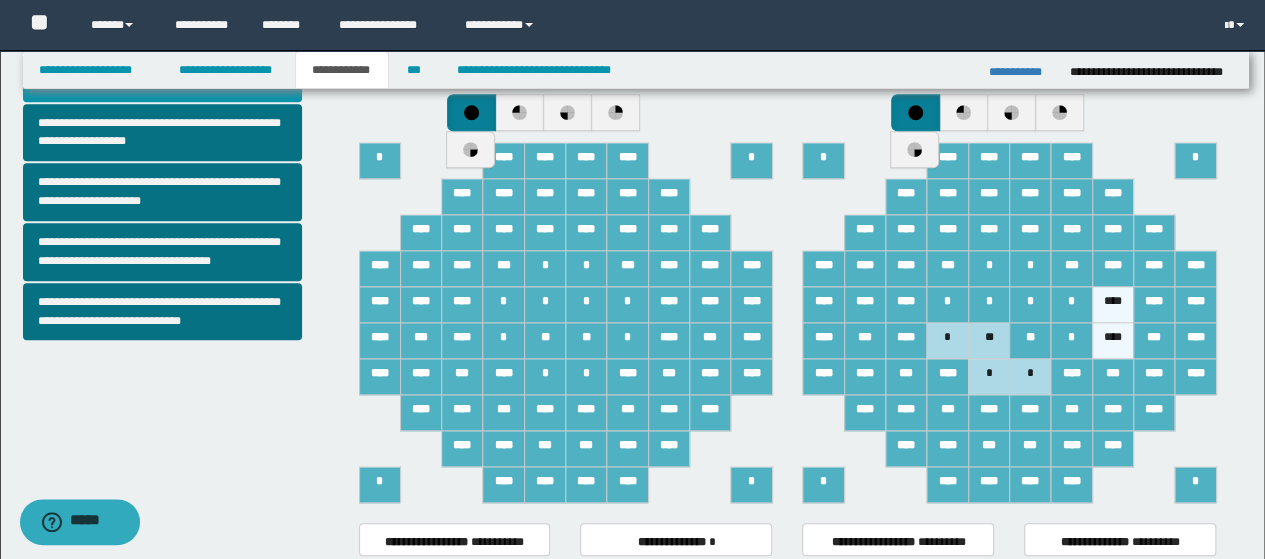 click on "***" at bounding box center [947, 269] 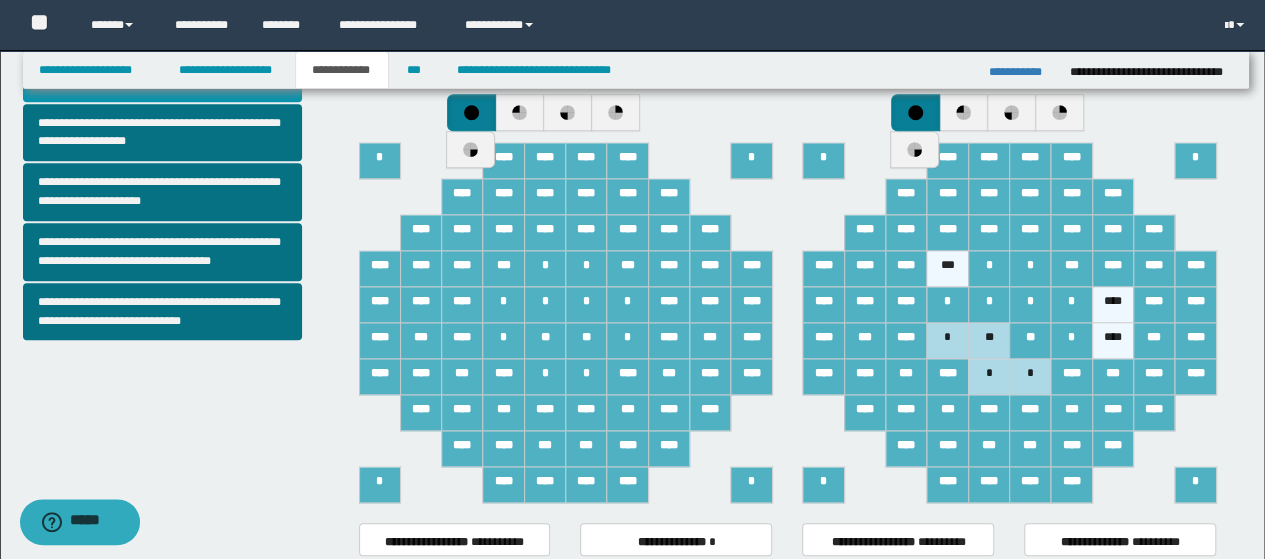 click on "****" at bounding box center [988, 233] 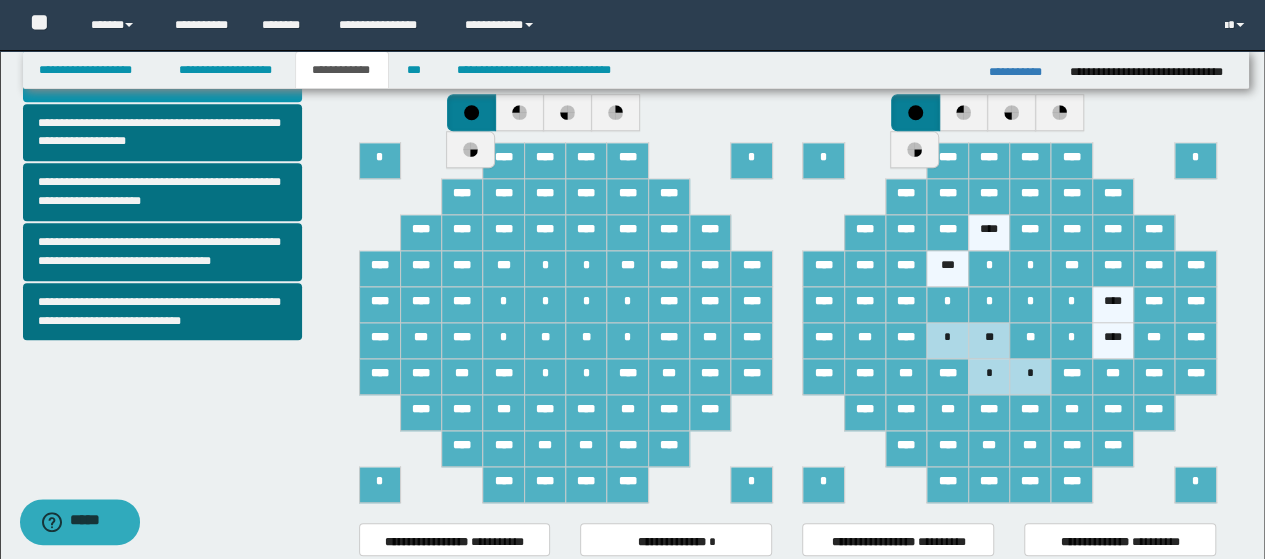 click on "****" at bounding box center [906, 269] 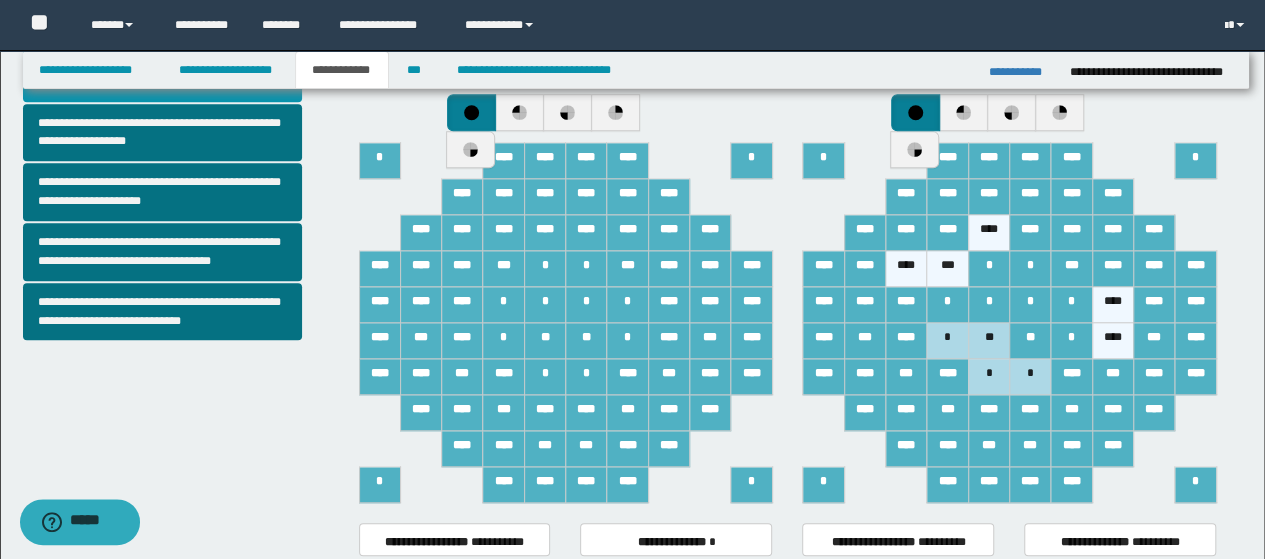 click on "****" at bounding box center (906, 305) 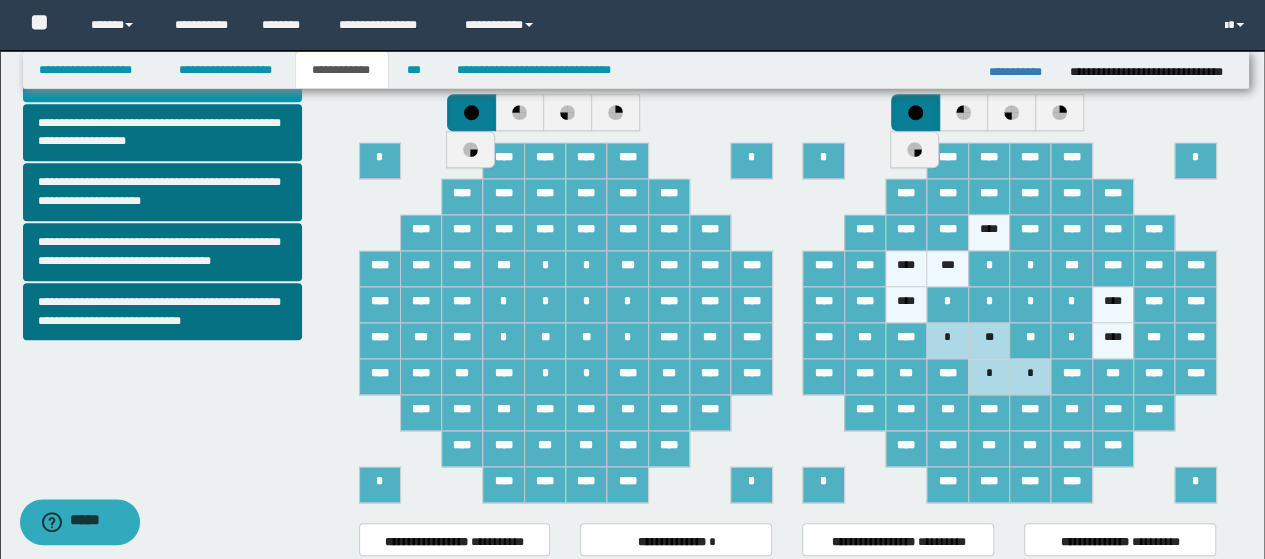 click on "****" at bounding box center (906, 305) 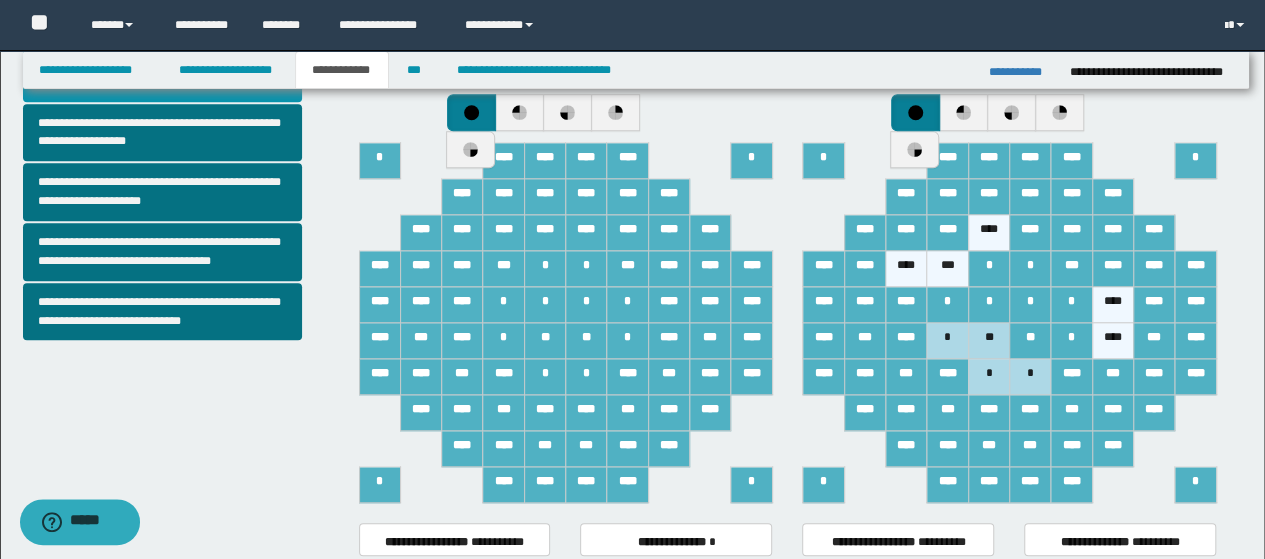 click on "****" at bounding box center [1112, 413] 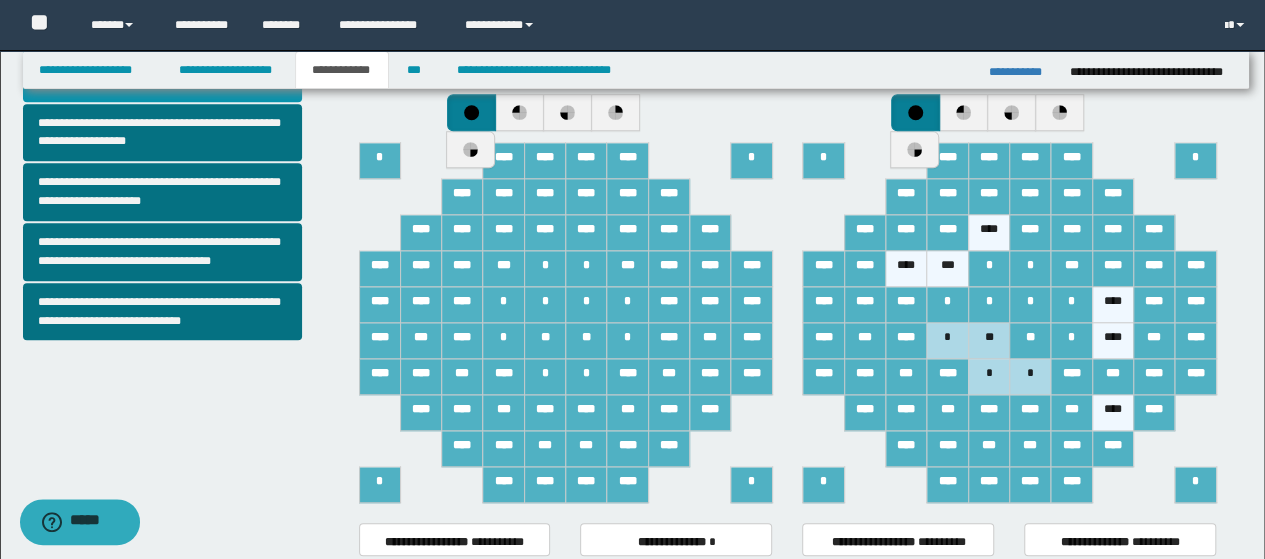 click on "****" at bounding box center [1112, 233] 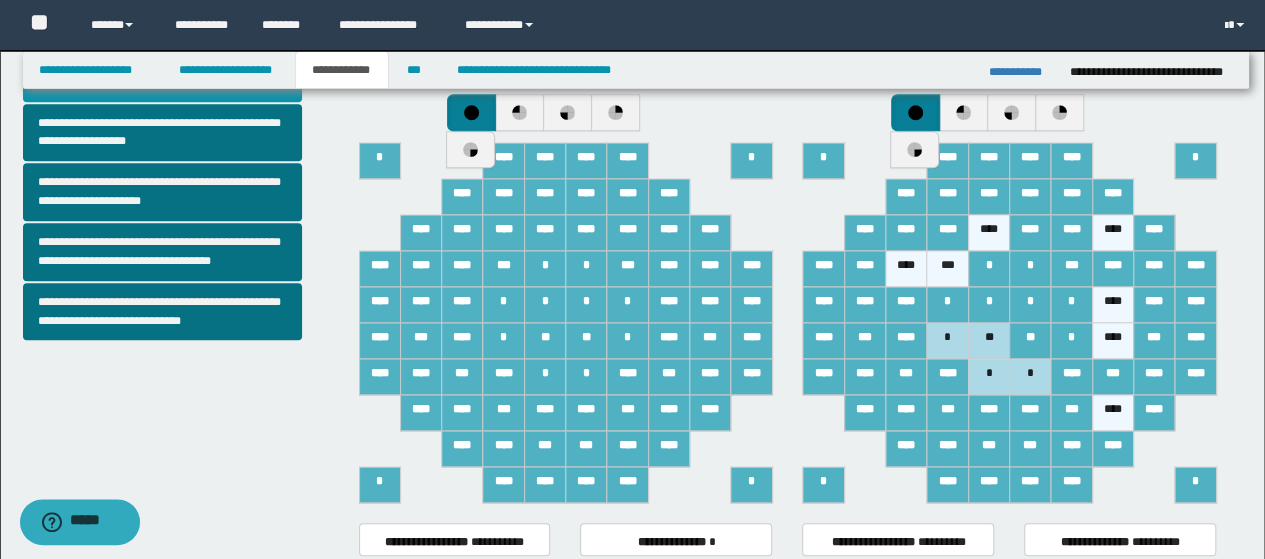 click on "****" at bounding box center [1071, 197] 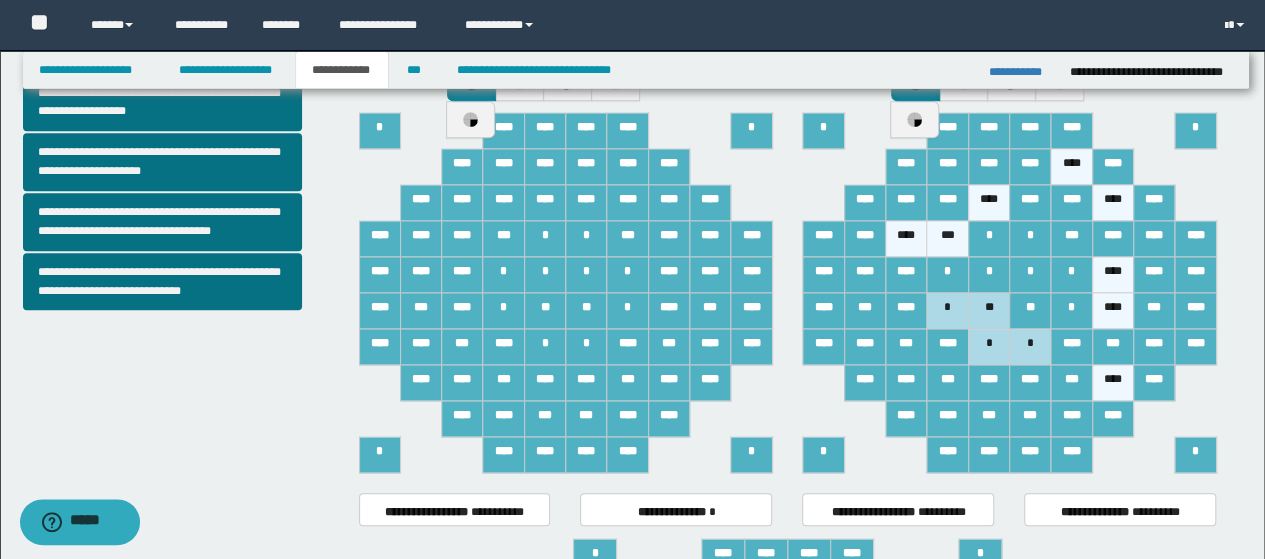 scroll, scrollTop: 700, scrollLeft: 0, axis: vertical 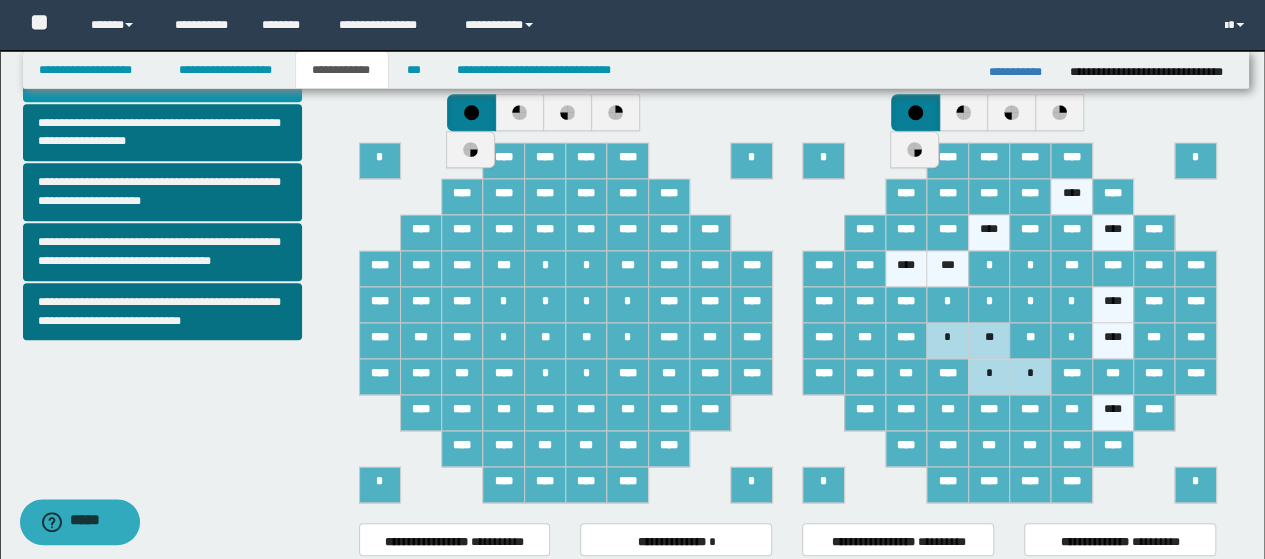 click on "***" at bounding box center [864, 341] 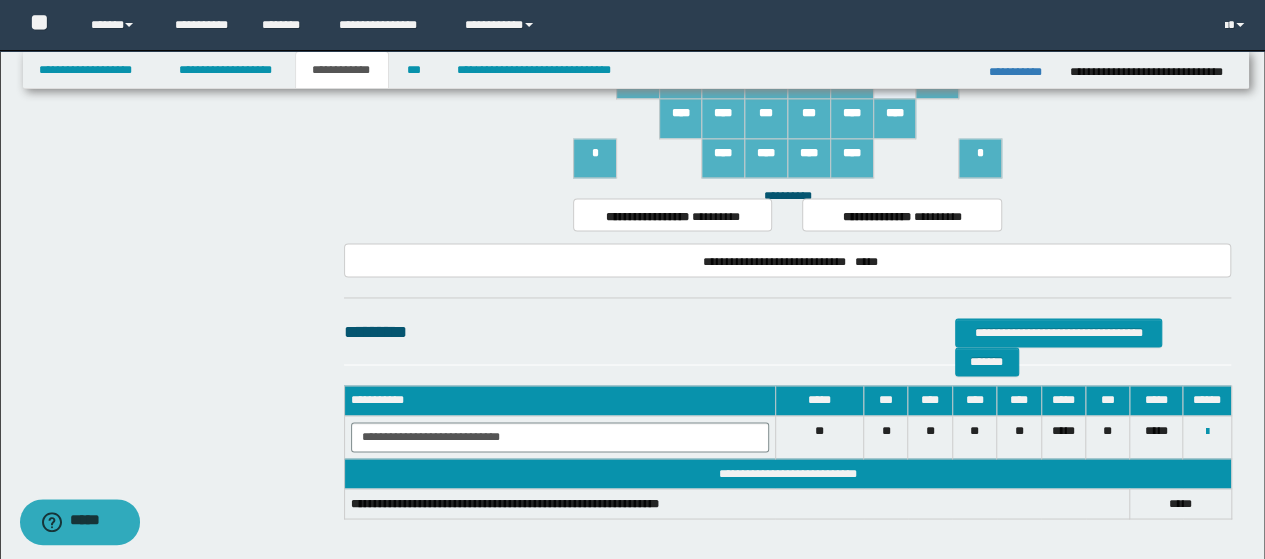 scroll, scrollTop: 1374, scrollLeft: 0, axis: vertical 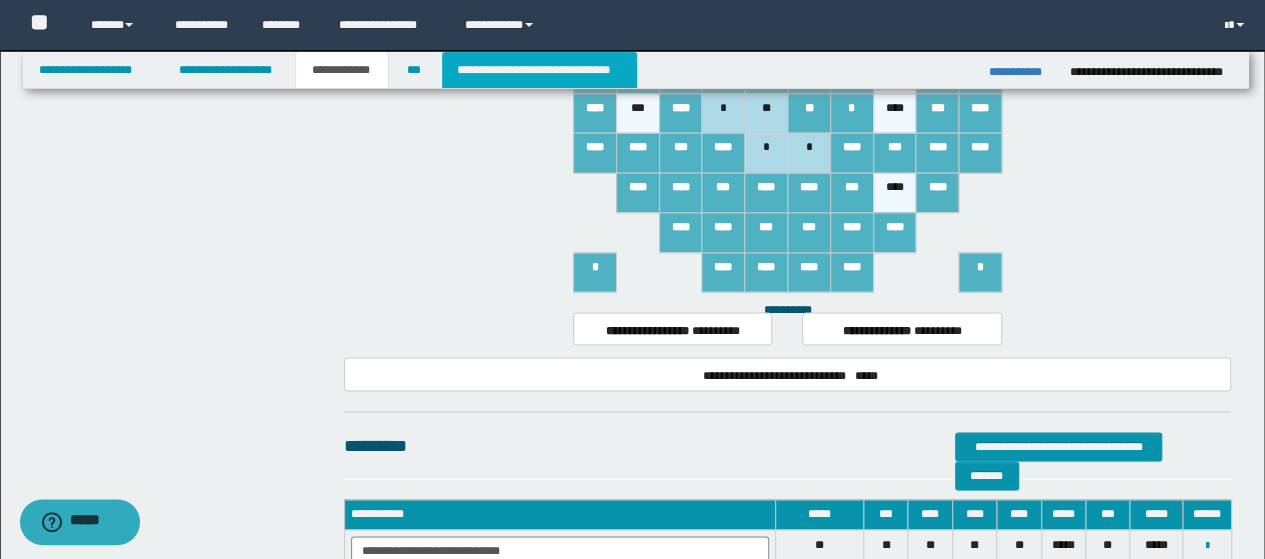 click on "**********" at bounding box center (539, 70) 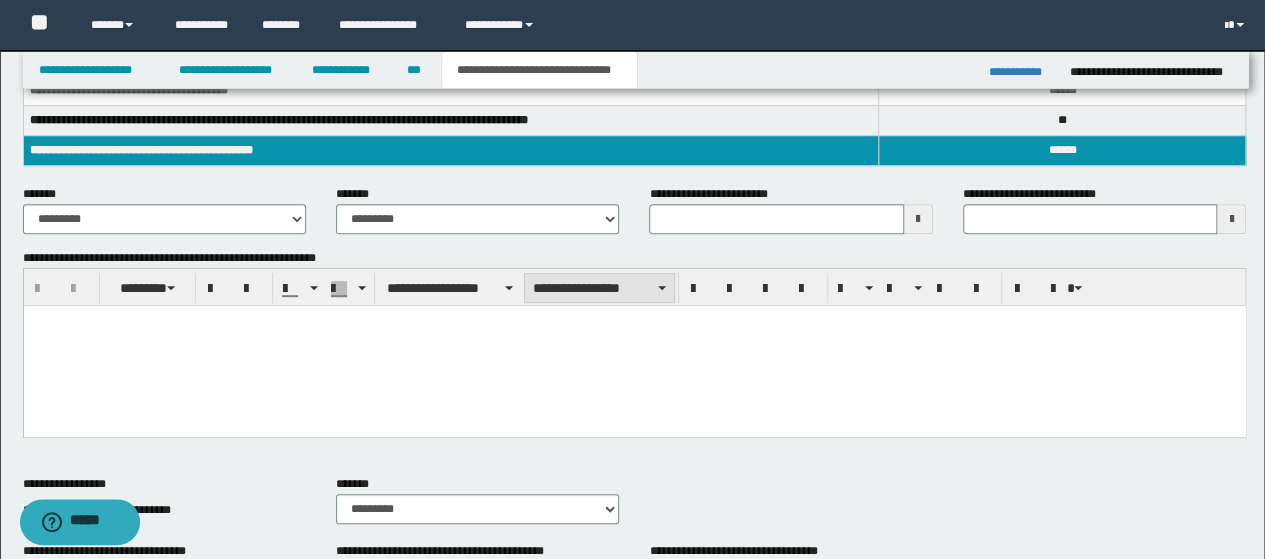 scroll, scrollTop: 300, scrollLeft: 0, axis: vertical 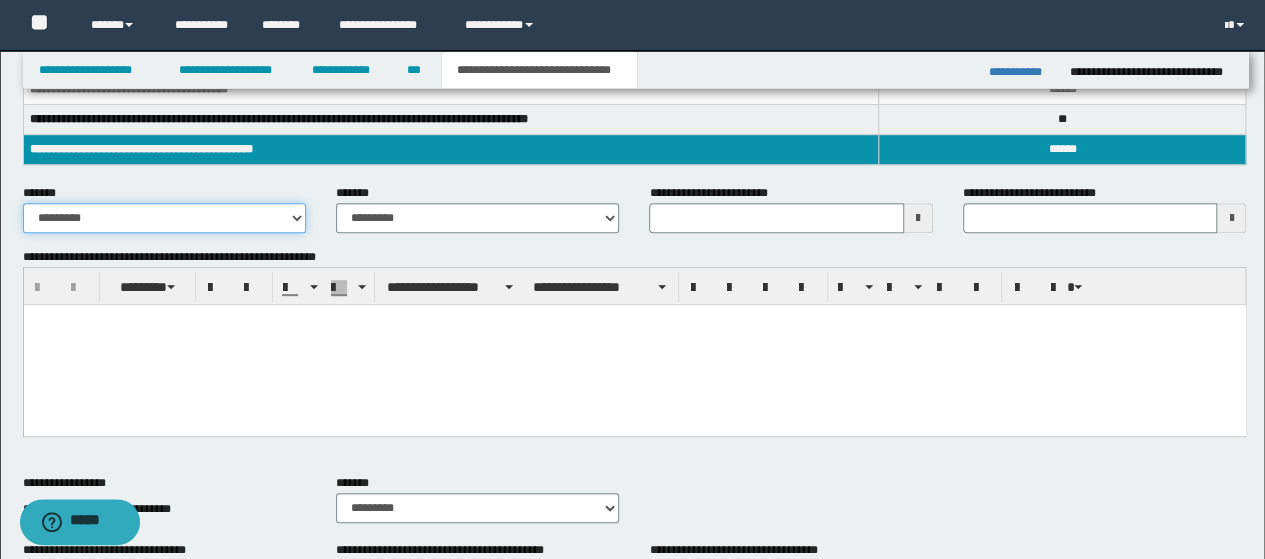 click on "**********" at bounding box center (164, 218) 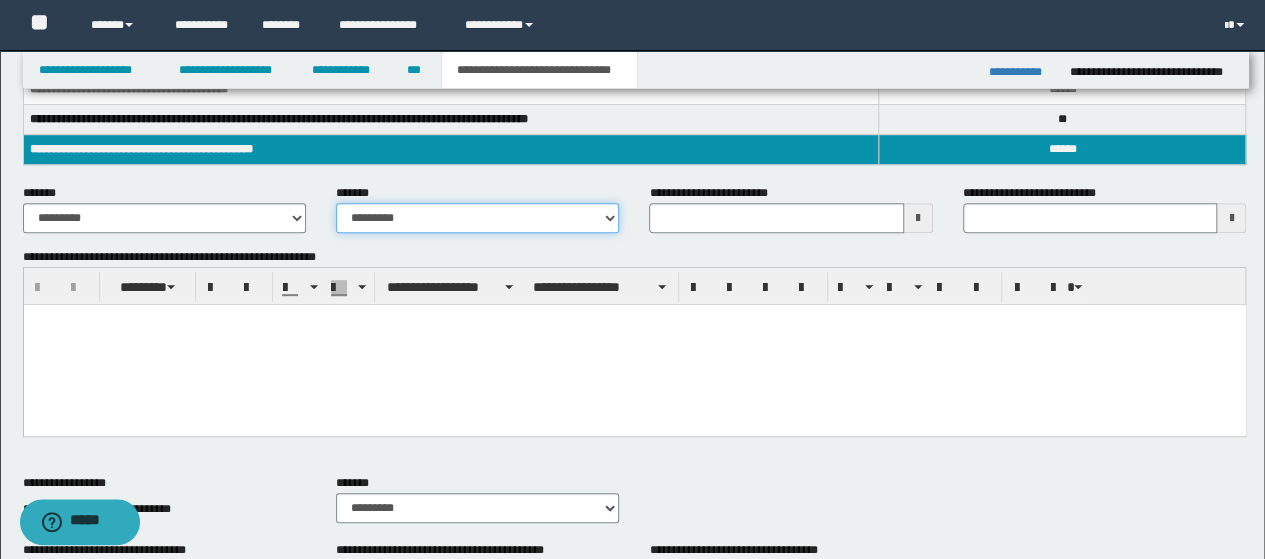 click on "**********" at bounding box center [477, 218] 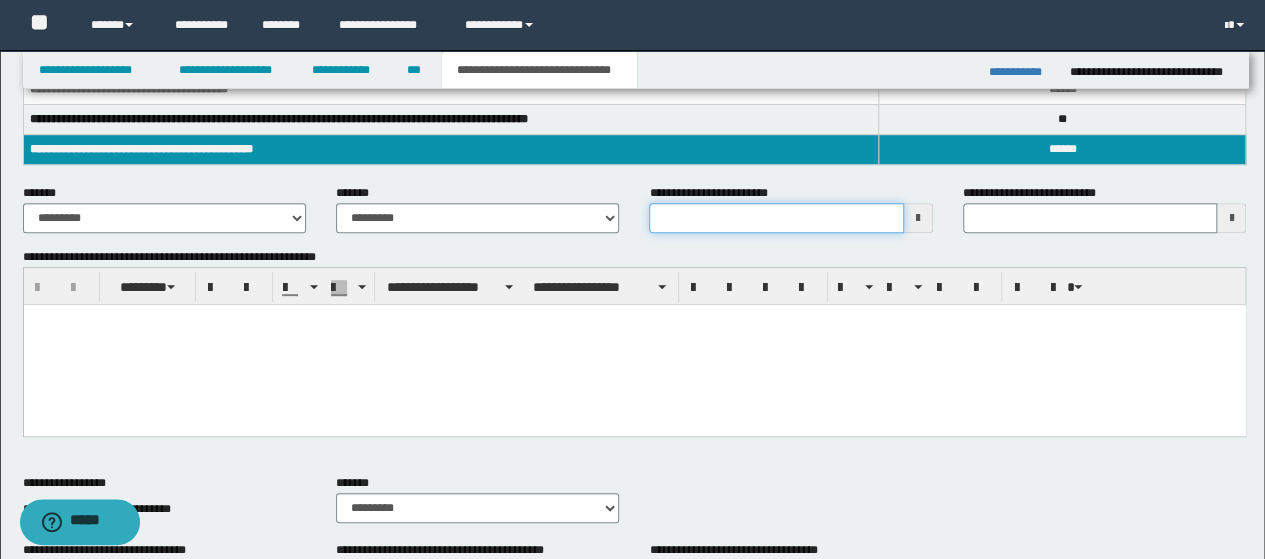 click on "**********" at bounding box center [776, 218] 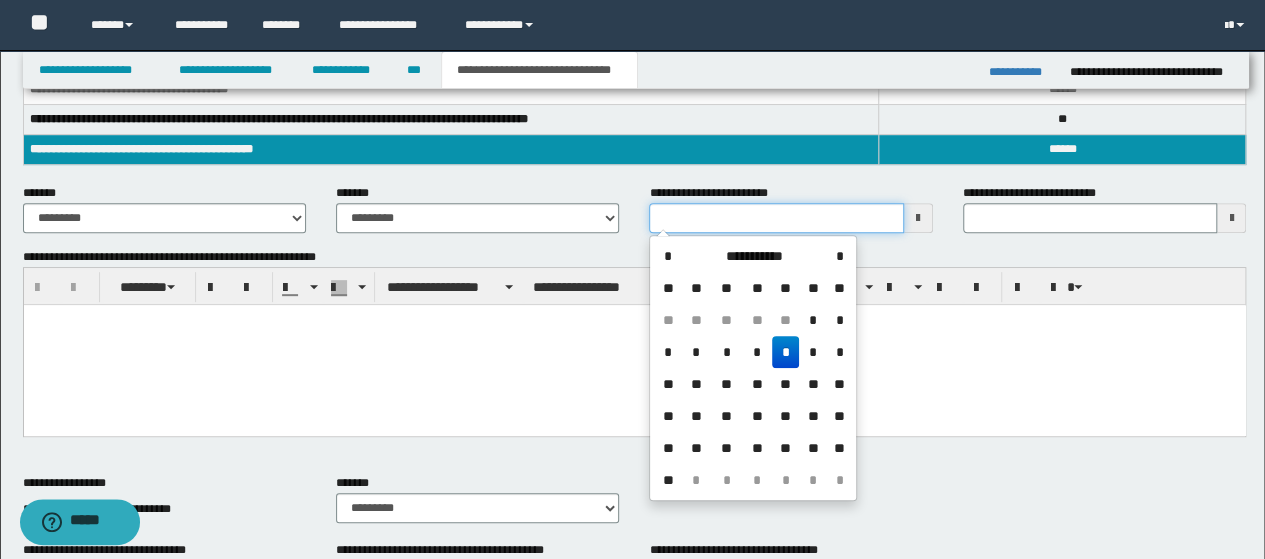 type on "**********" 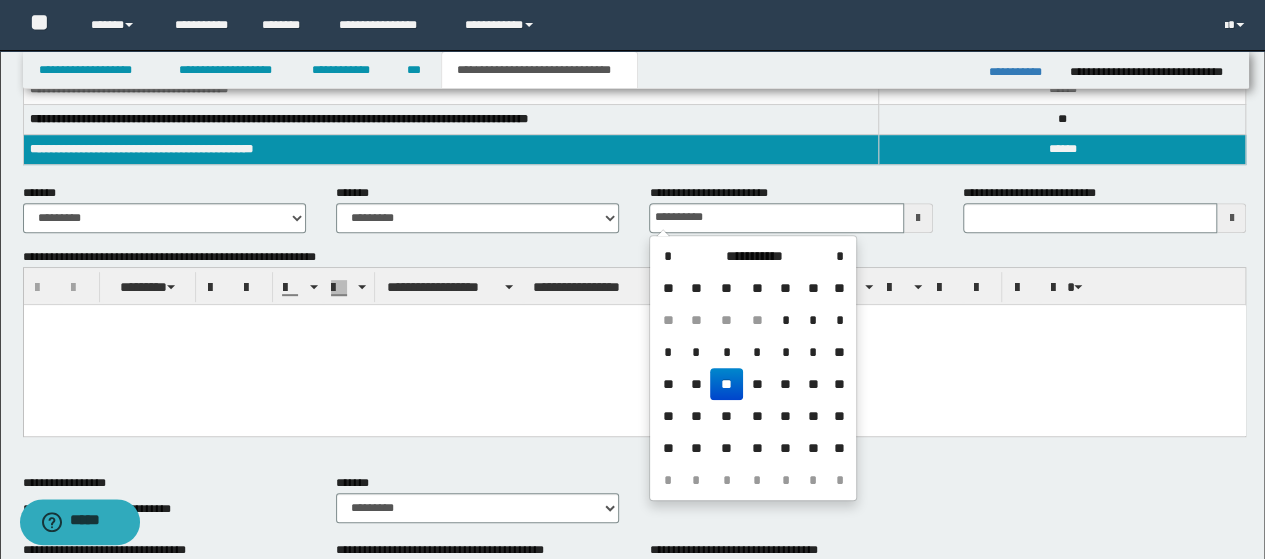 click at bounding box center [634, 344] 